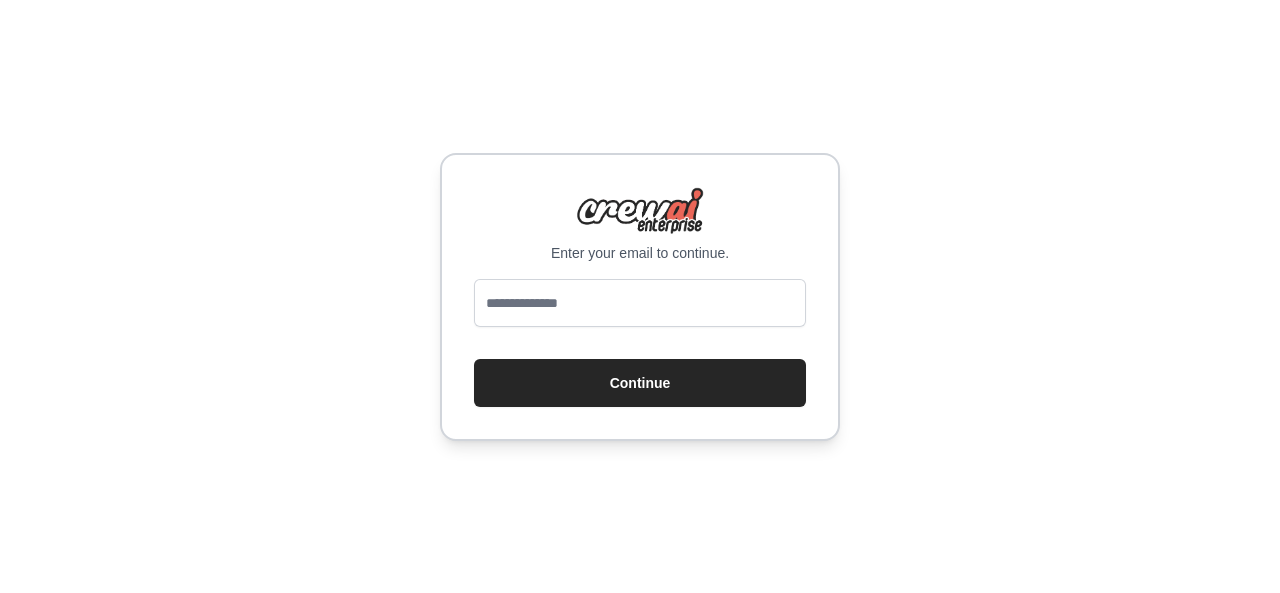 scroll, scrollTop: 0, scrollLeft: 0, axis: both 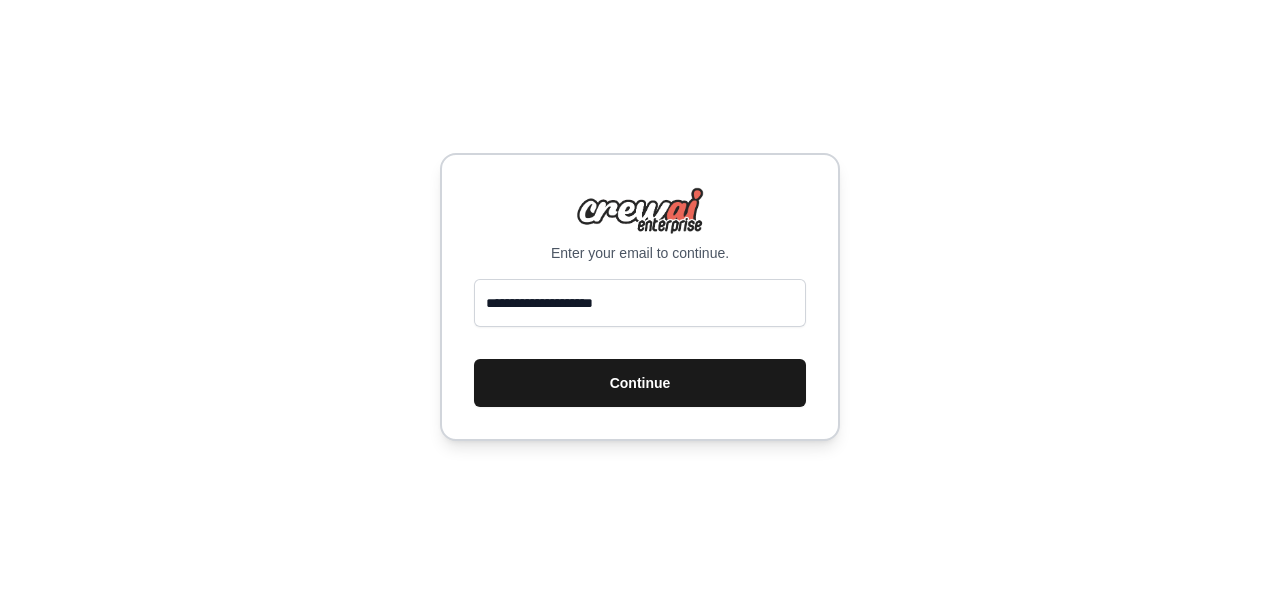 click on "Continue" at bounding box center [640, 383] 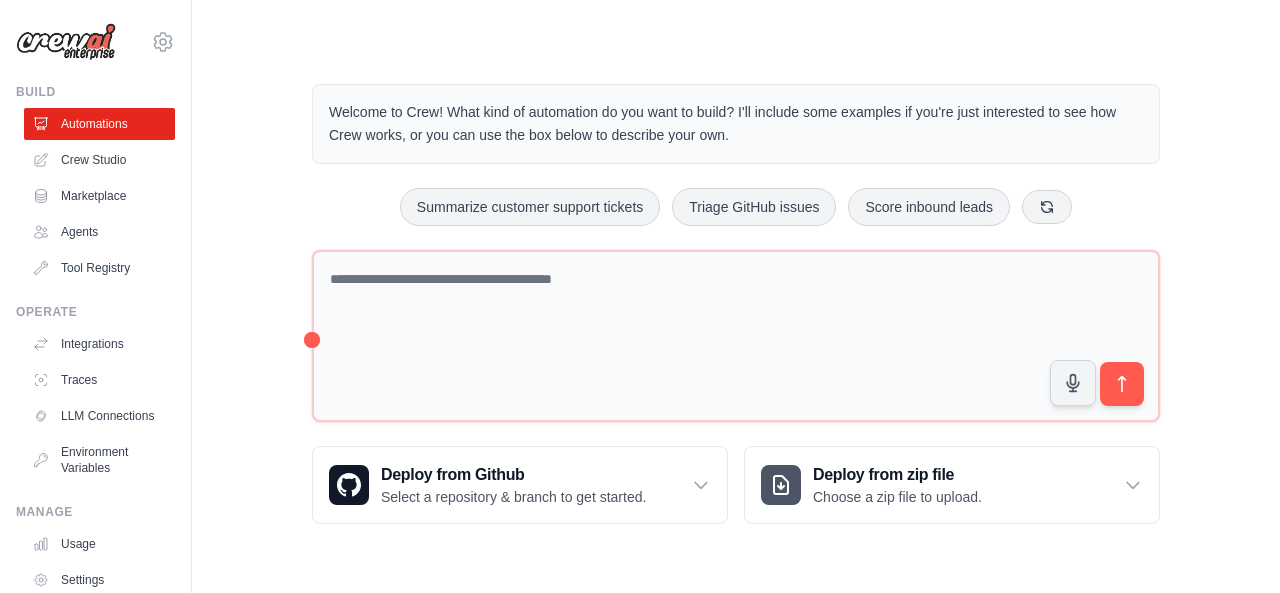 scroll, scrollTop: 0, scrollLeft: 0, axis: both 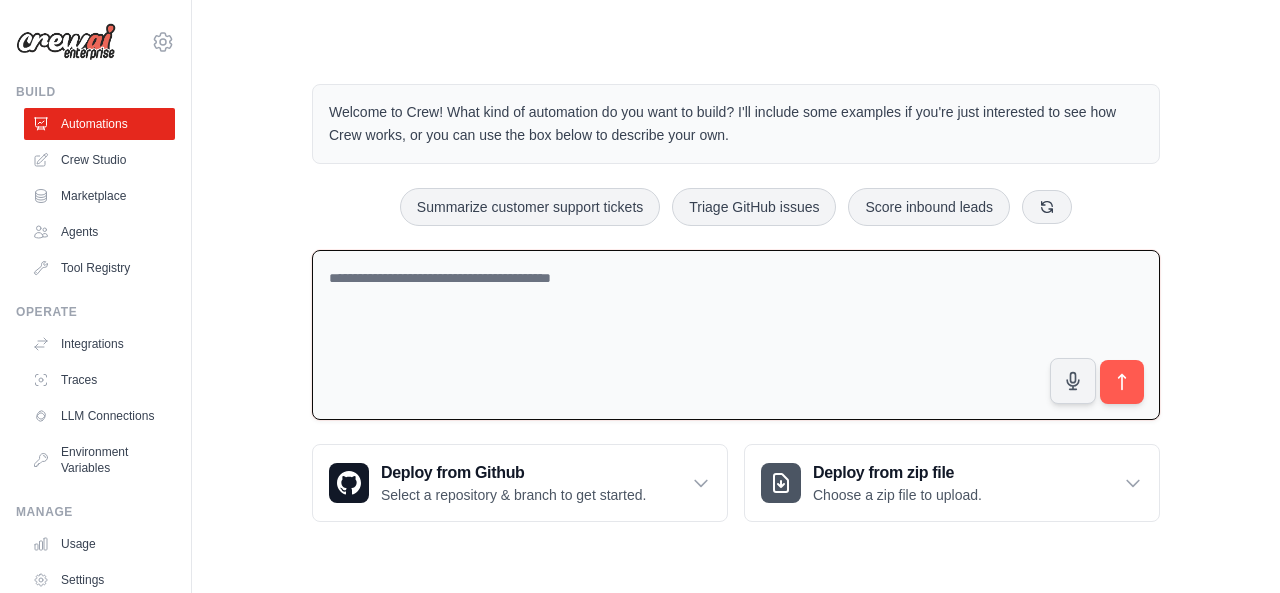 click at bounding box center (736, 335) 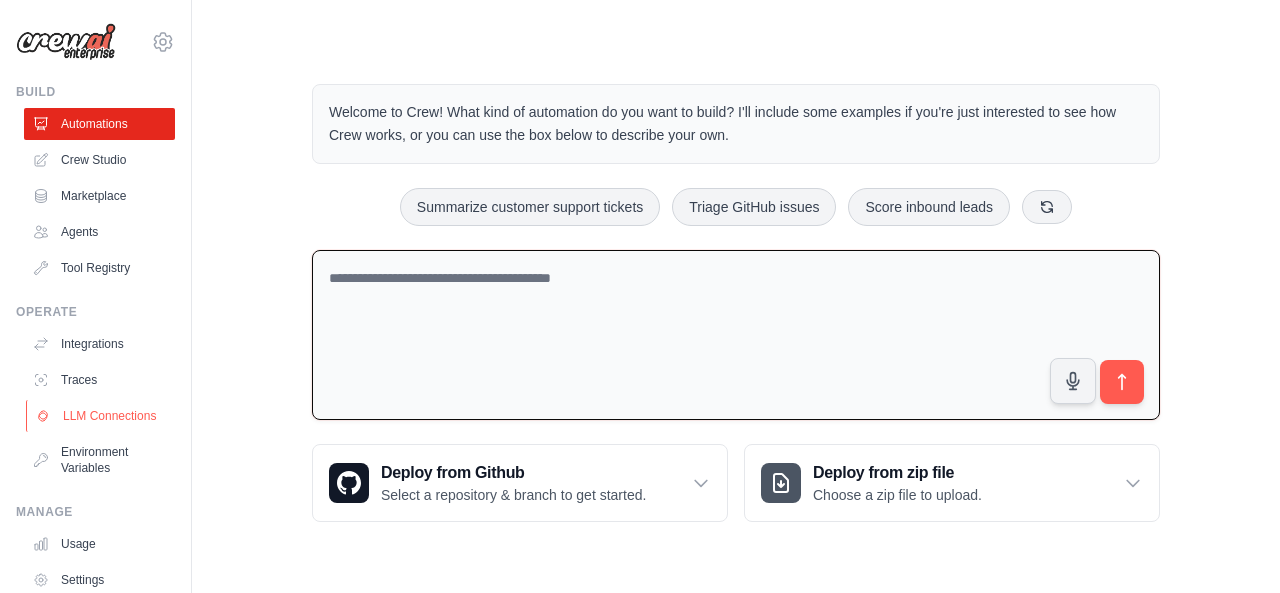 click on "LLM Connections" at bounding box center (101, 416) 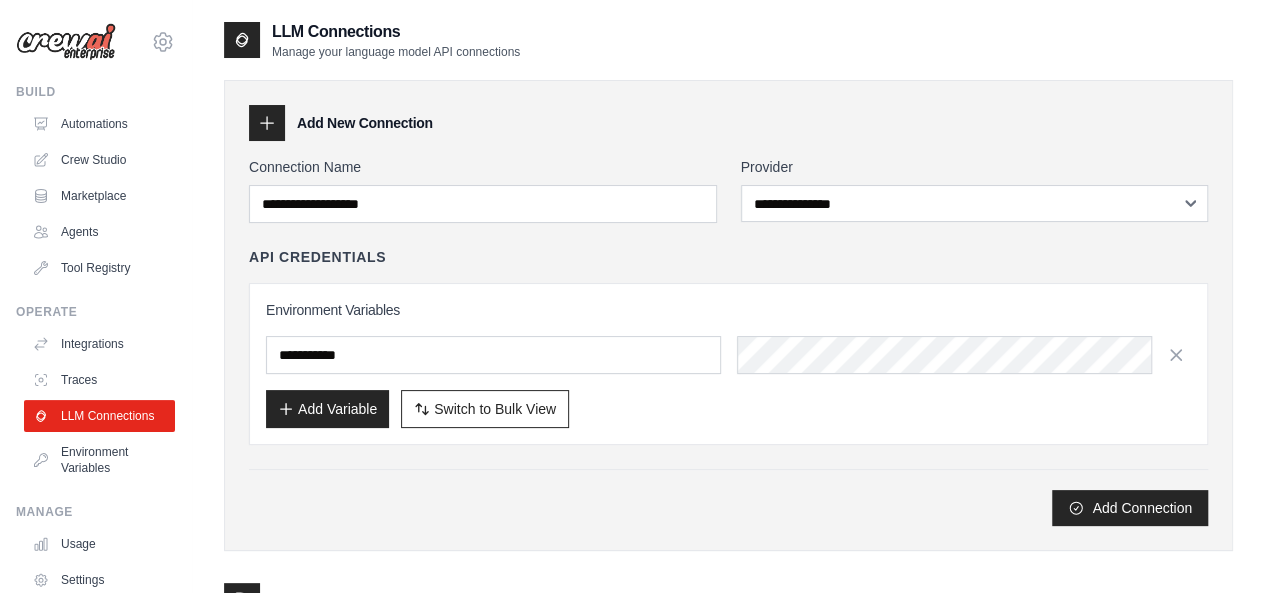 click on "API Credentials
Environment Variables
Add Variable
Switch to Bulk View
Switch to Table View" at bounding box center [728, 346] 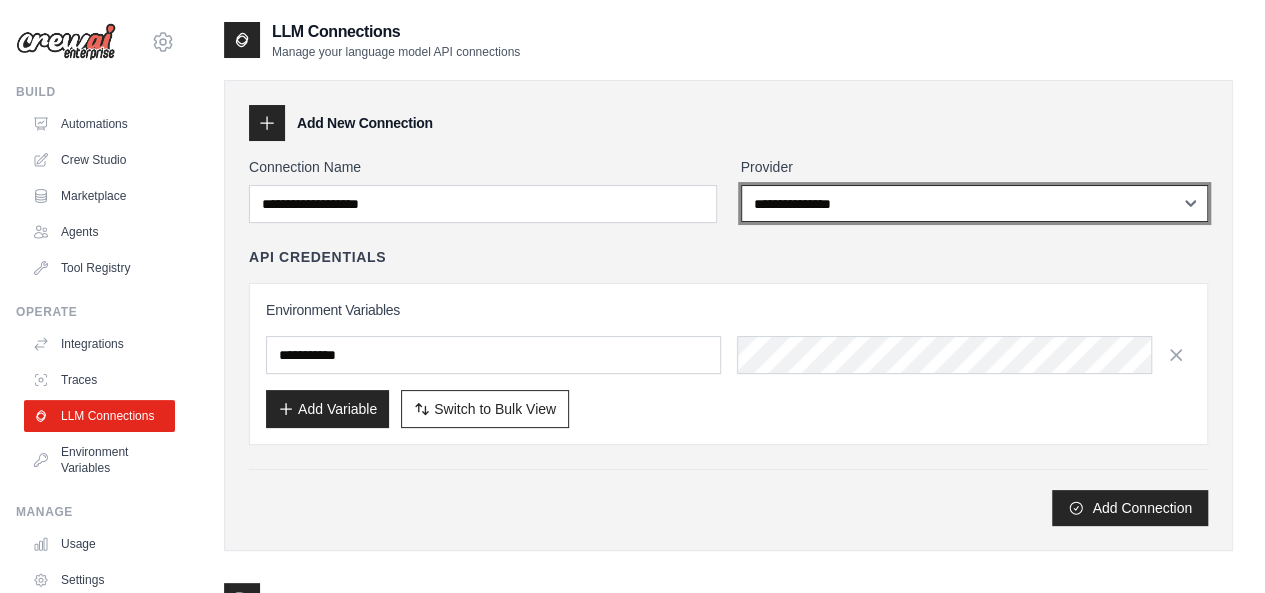 click on "**********" at bounding box center (975, 203) 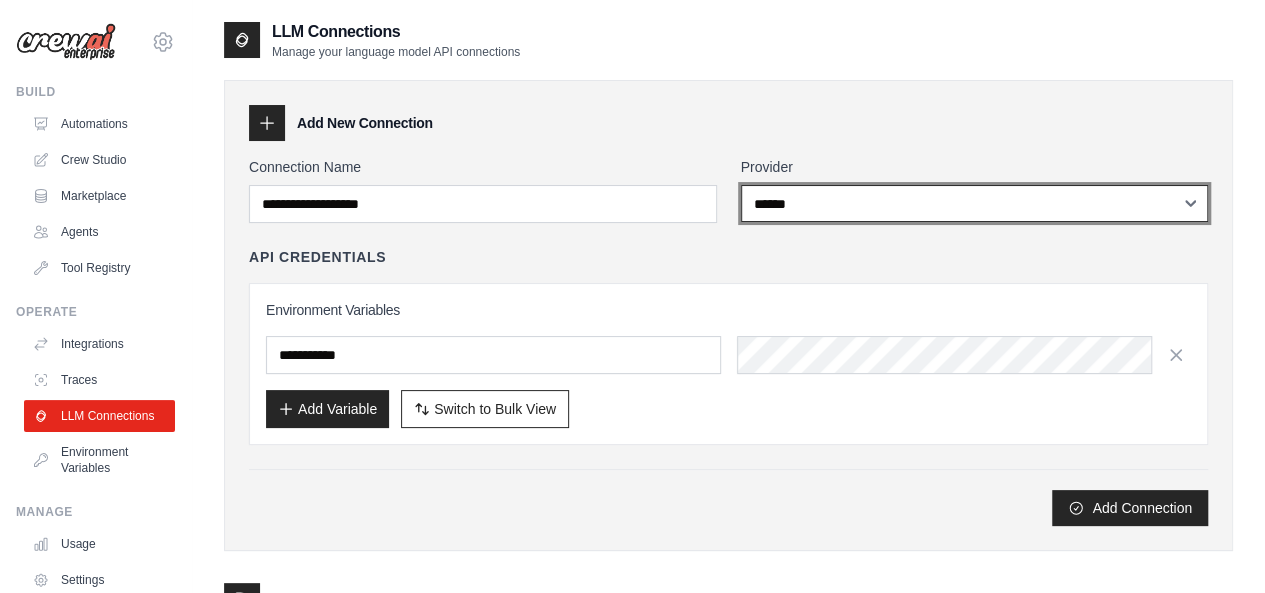 click on "**********" at bounding box center (975, 203) 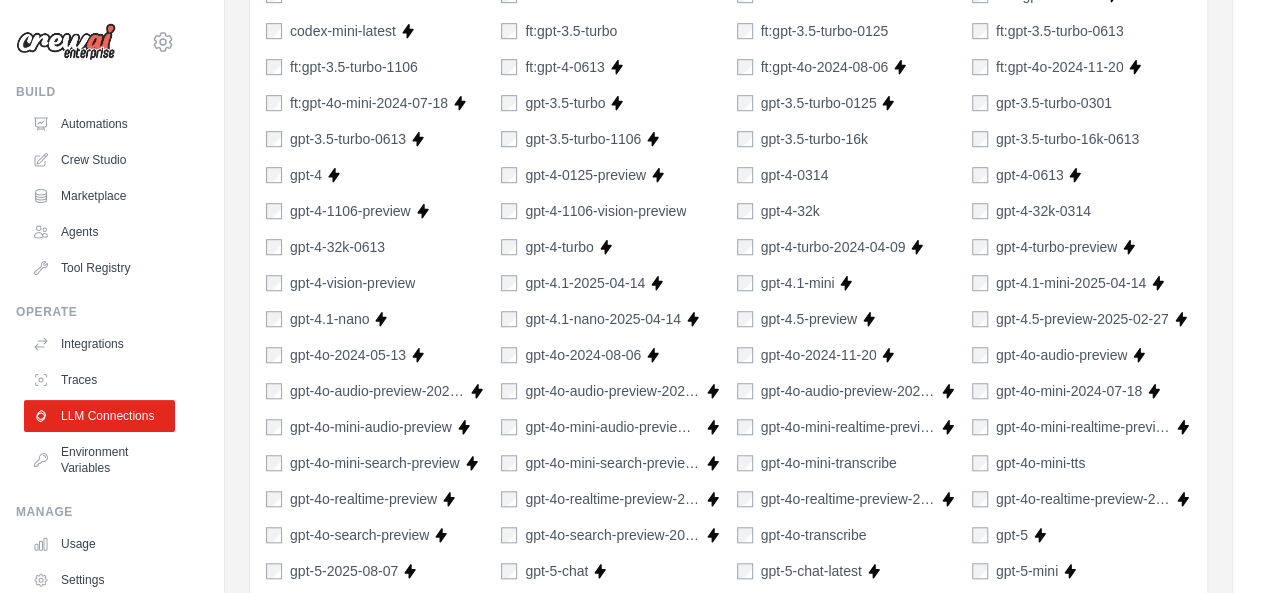 scroll, scrollTop: 645, scrollLeft: 0, axis: vertical 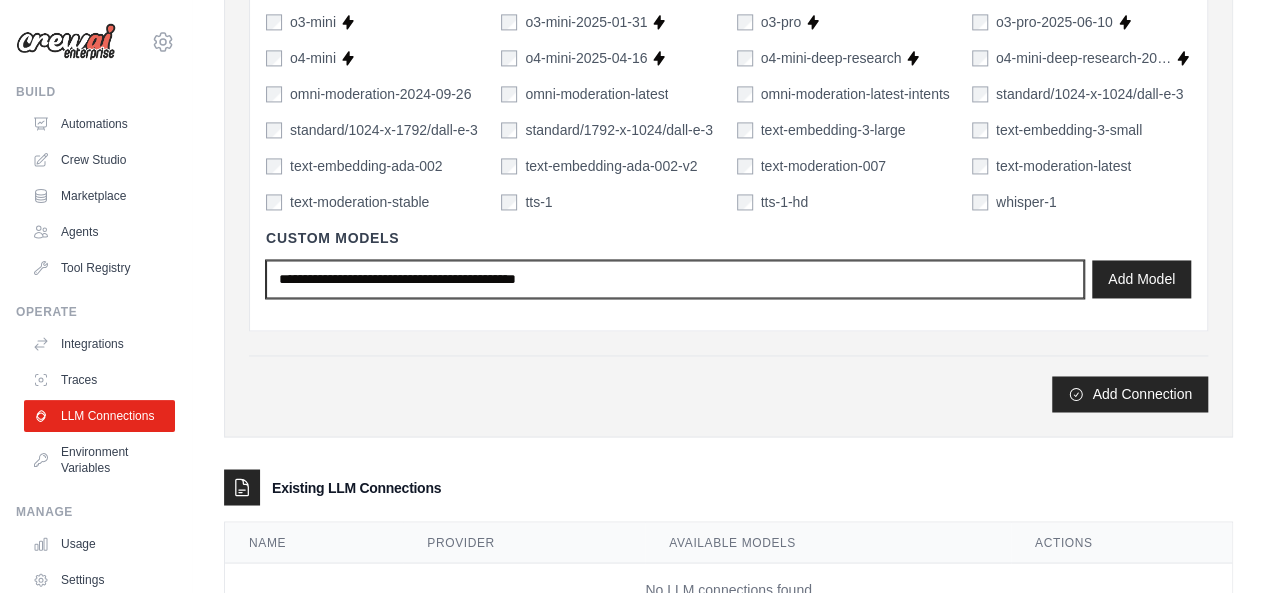 click at bounding box center [675, 279] 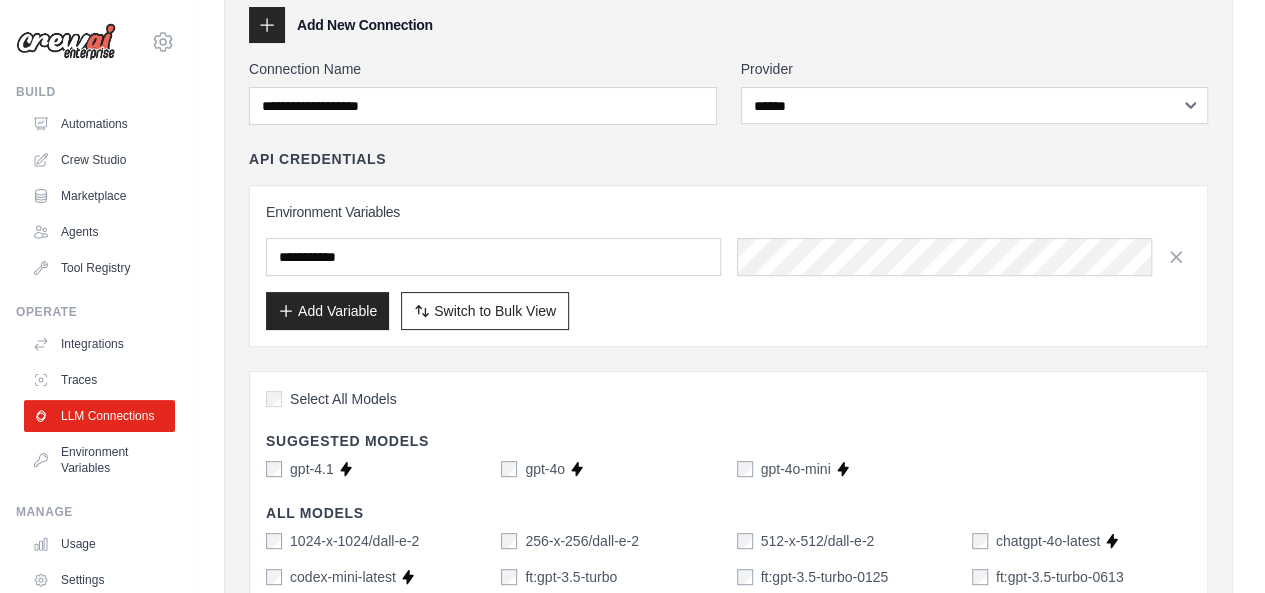 scroll, scrollTop: 0, scrollLeft: 0, axis: both 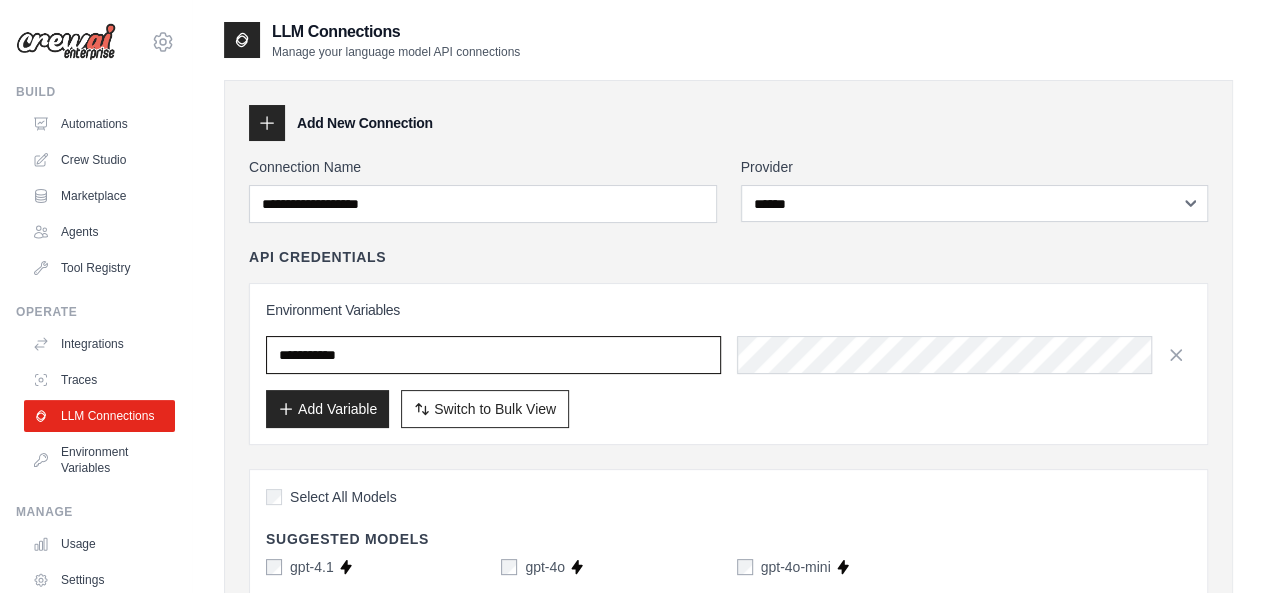 click at bounding box center [493, 355] 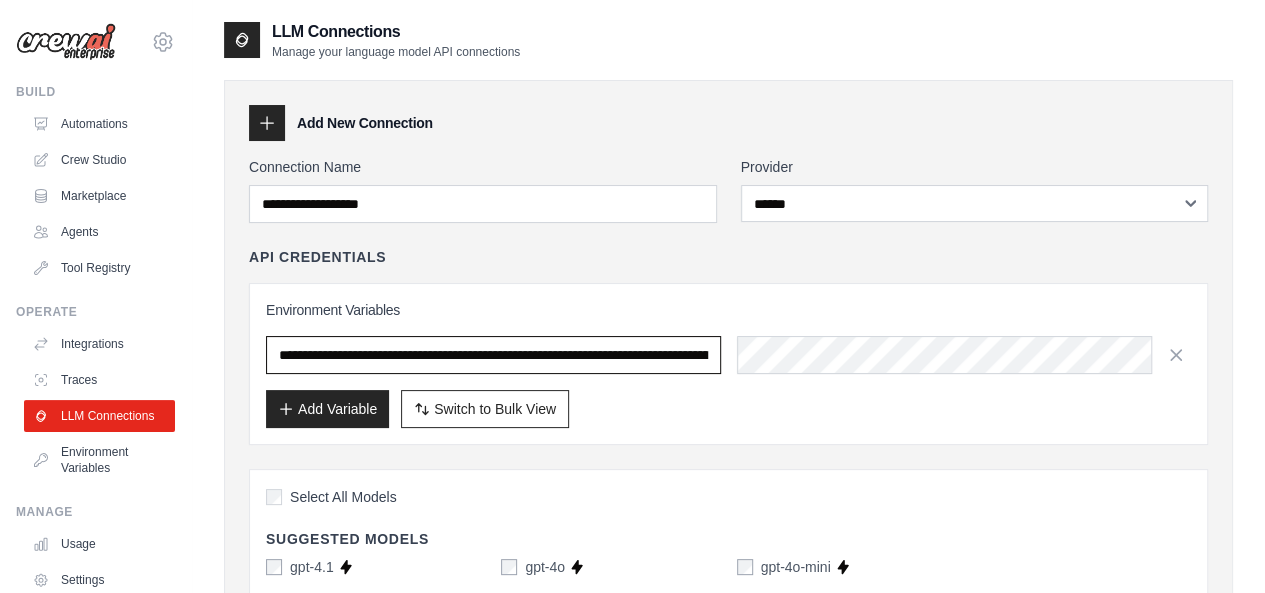 scroll, scrollTop: 0, scrollLeft: 832, axis: horizontal 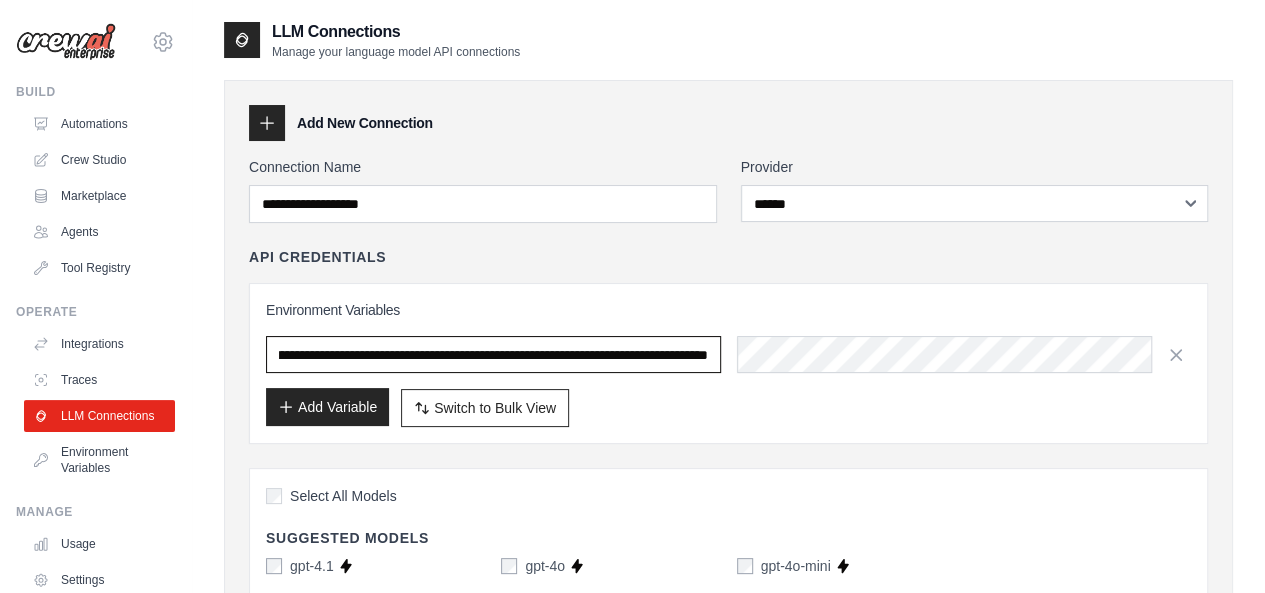 type on "**********" 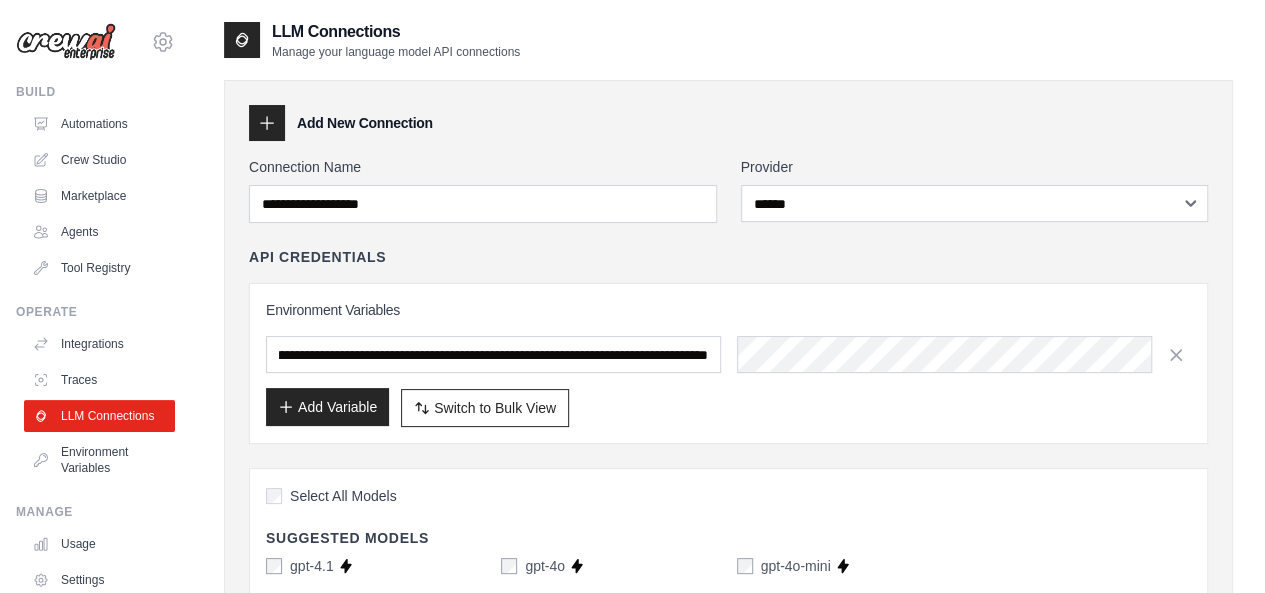 scroll, scrollTop: 0, scrollLeft: 0, axis: both 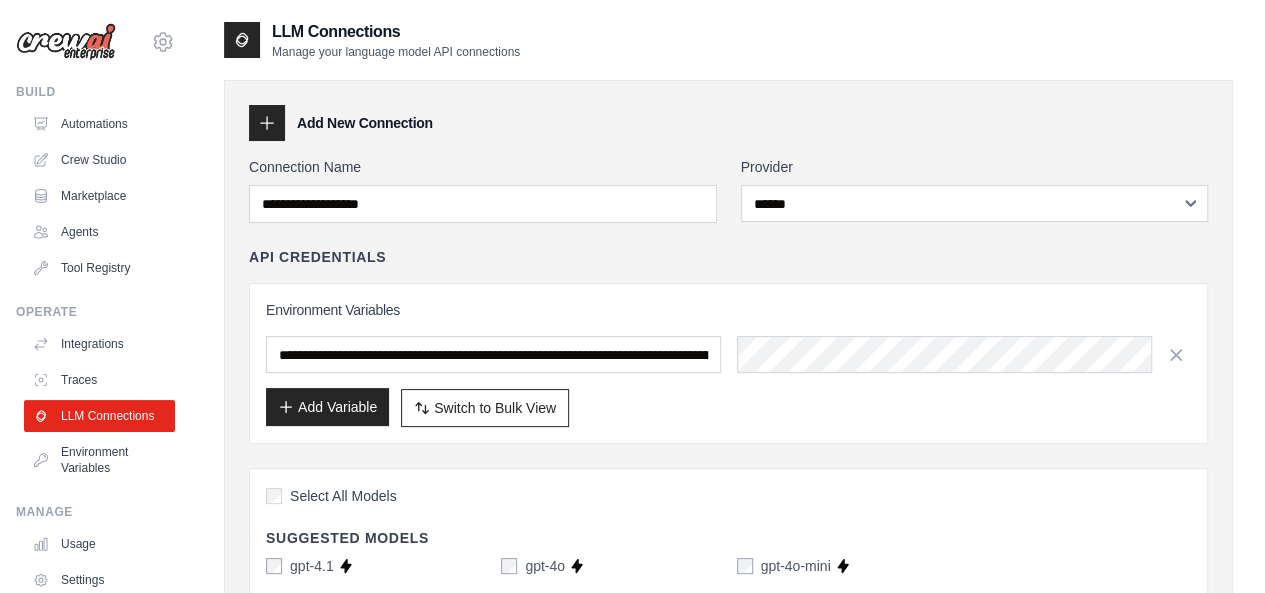 click on "Add Variable" at bounding box center [327, 407] 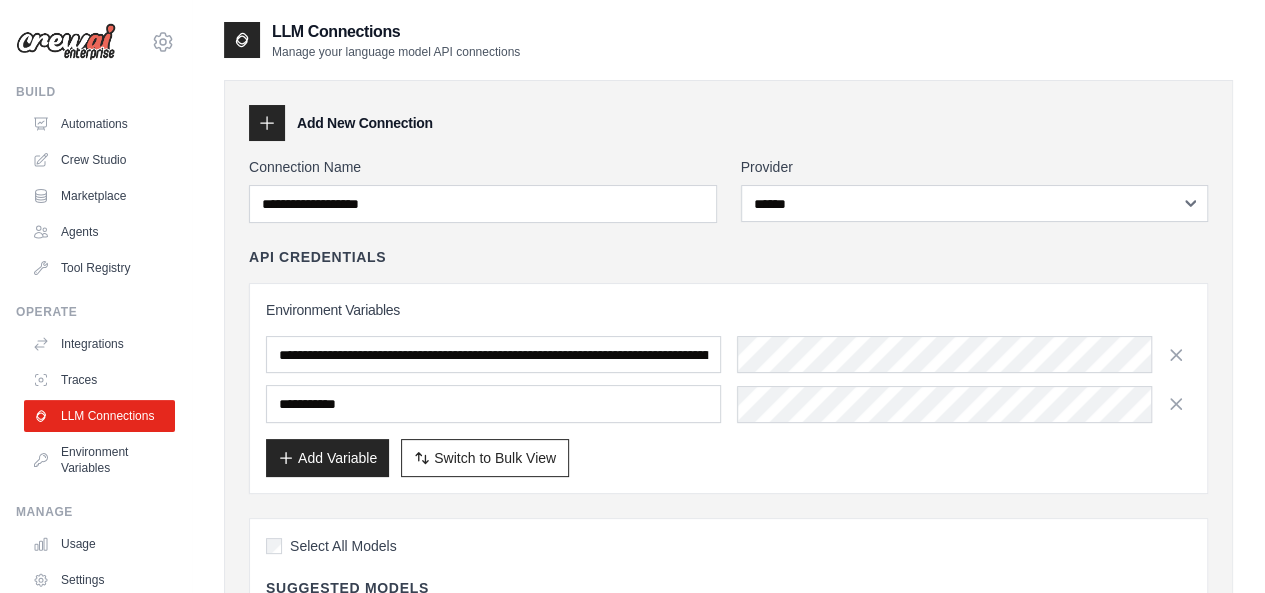 click on "**********" at bounding box center [728, 388] 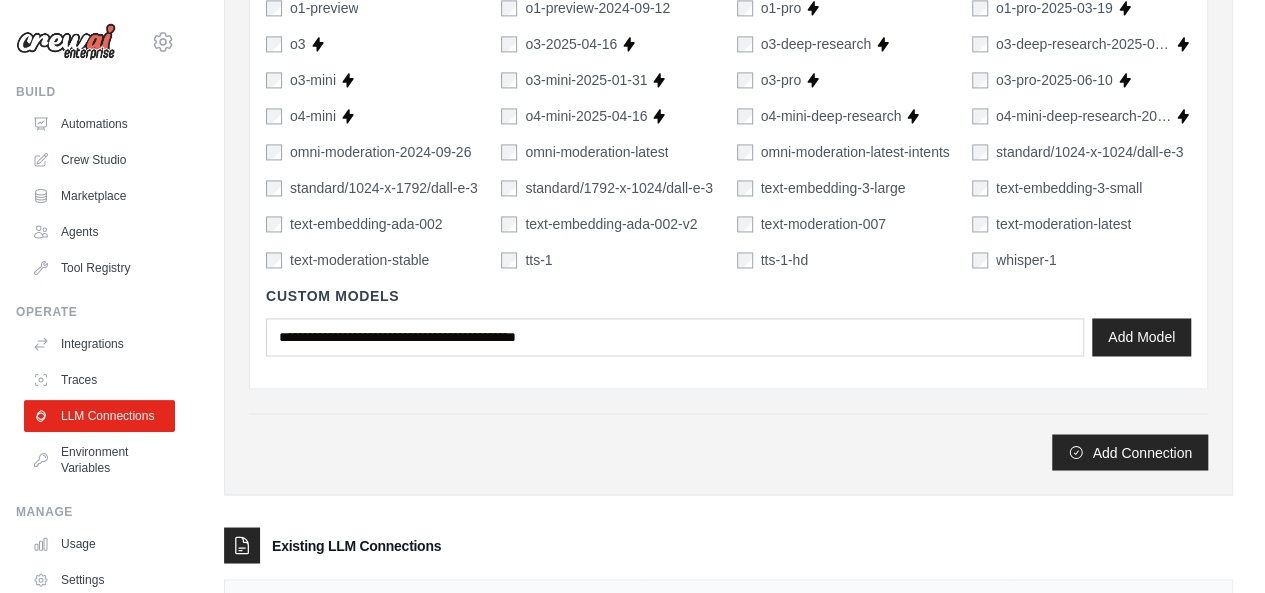 scroll, scrollTop: 1599, scrollLeft: 0, axis: vertical 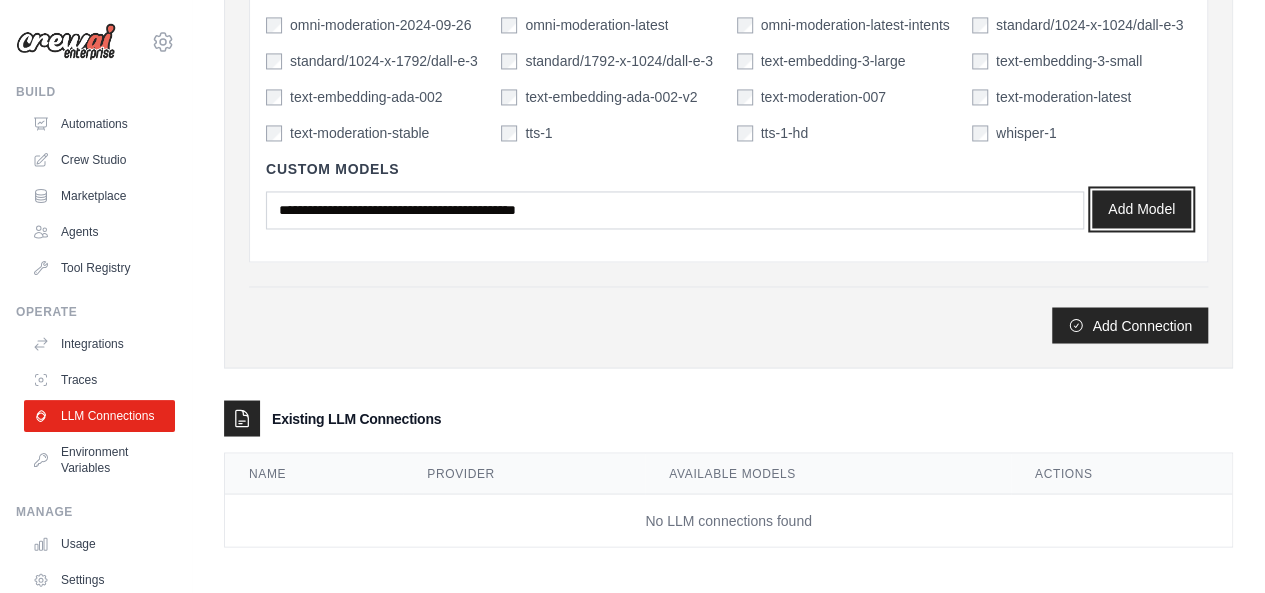 click on "Add Model" at bounding box center [1141, 209] 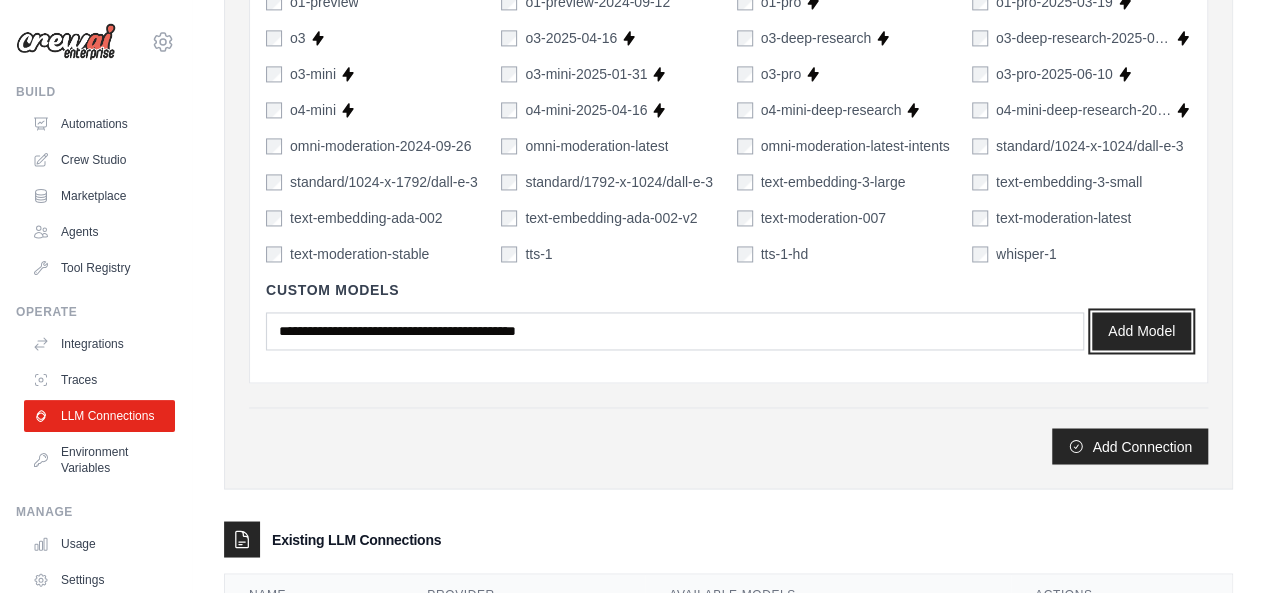 scroll, scrollTop: 1599, scrollLeft: 0, axis: vertical 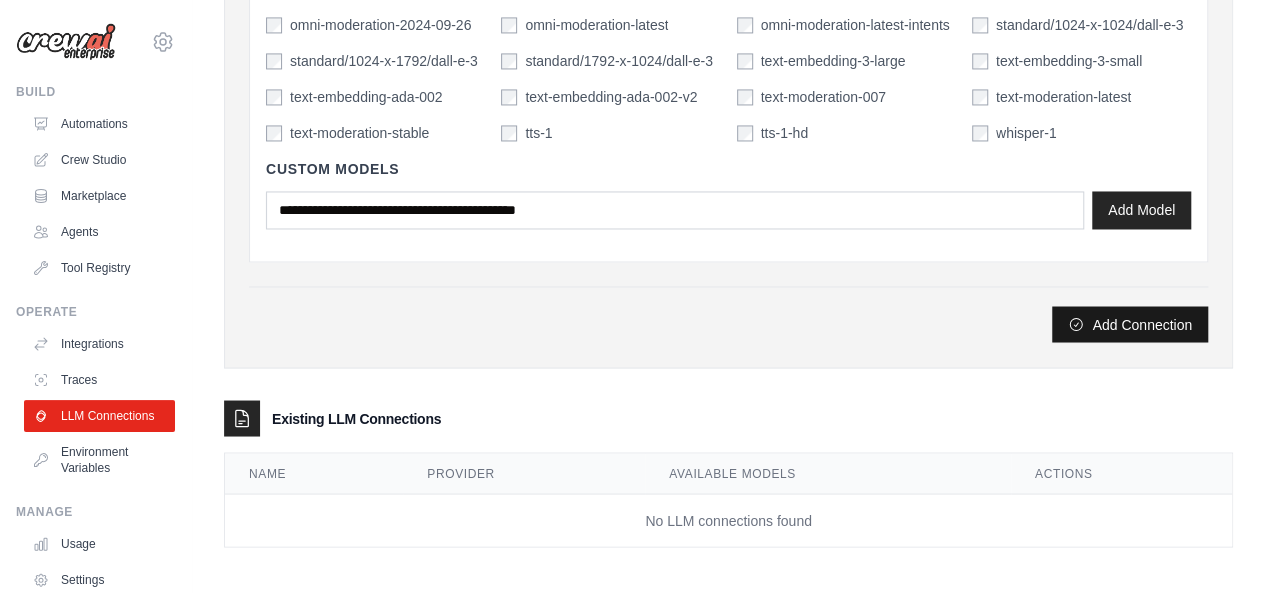 click on "Add Connection" at bounding box center (1130, 324) 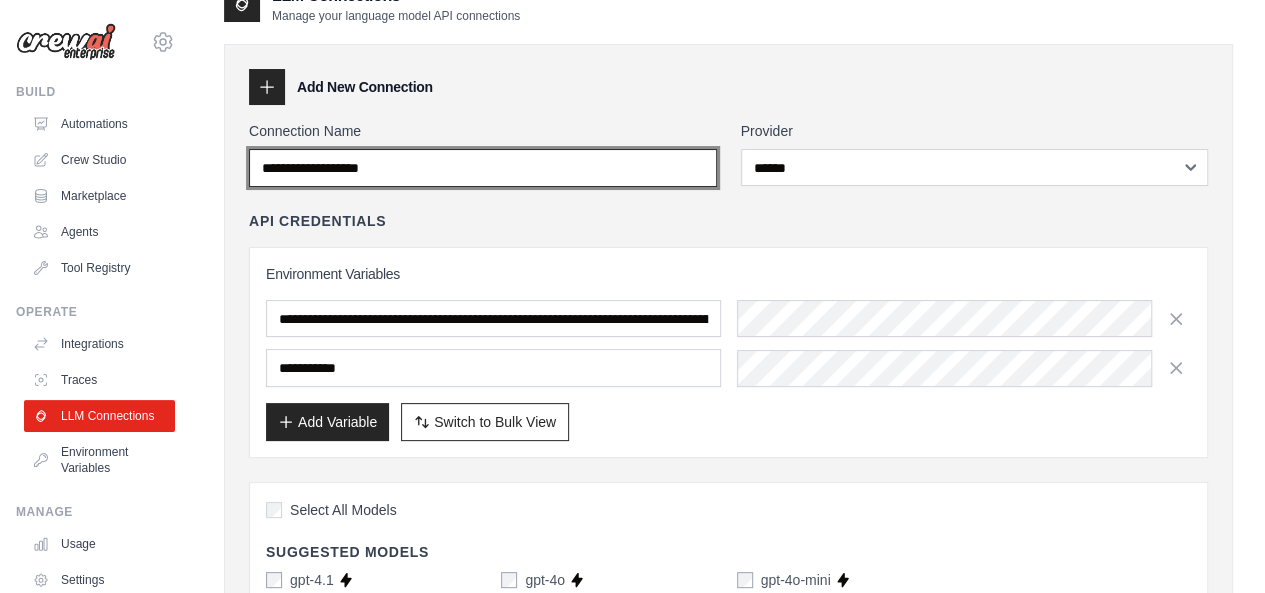 scroll, scrollTop: 0, scrollLeft: 0, axis: both 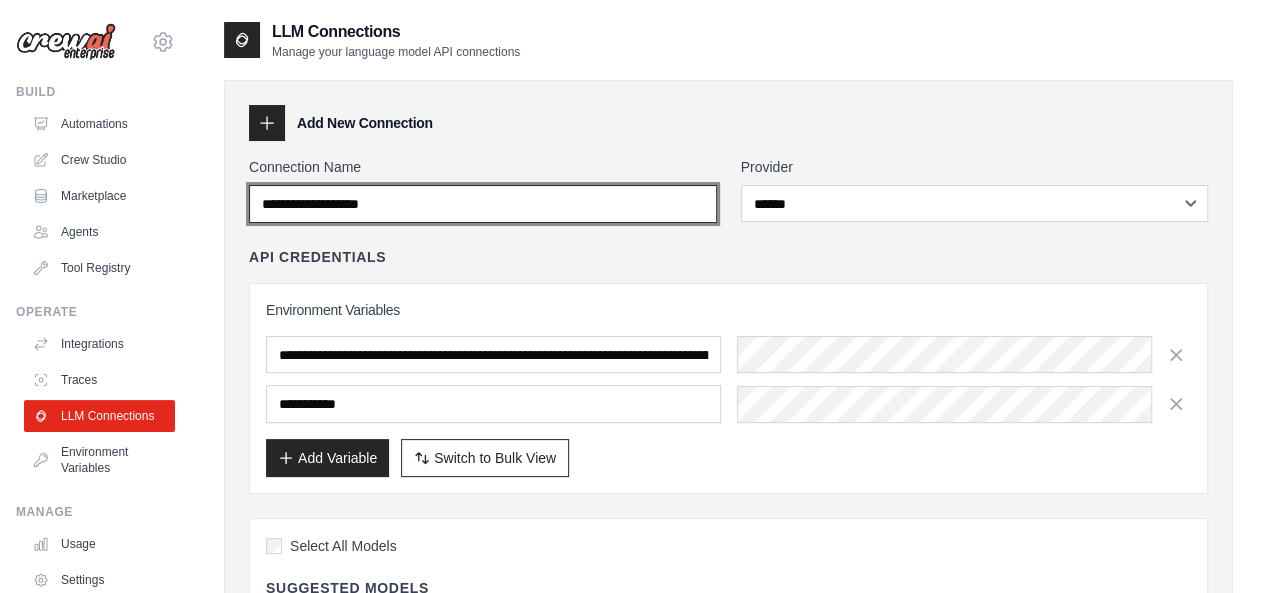 click on "Connection Name" at bounding box center (483, 204) 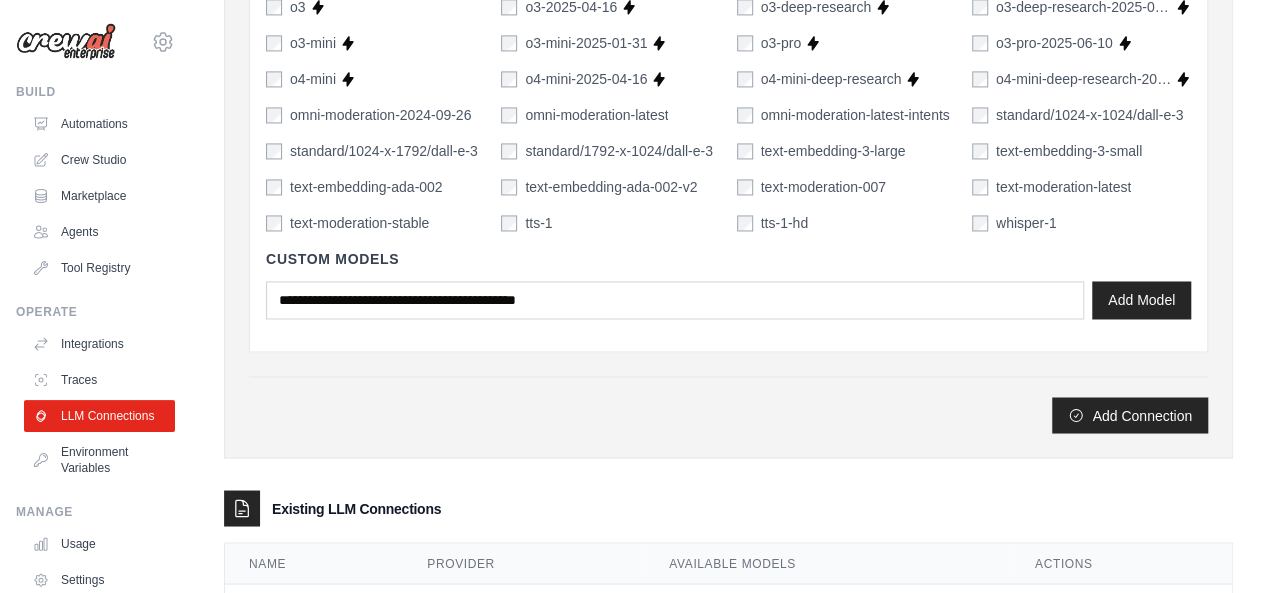 scroll, scrollTop: 1599, scrollLeft: 0, axis: vertical 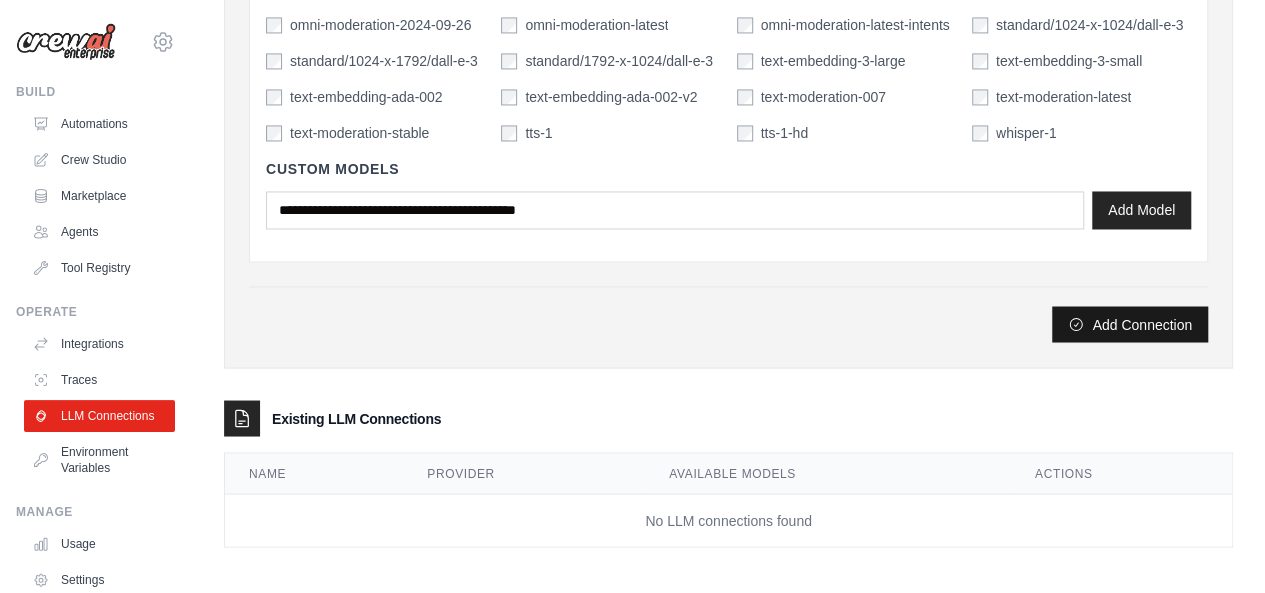 type on "**********" 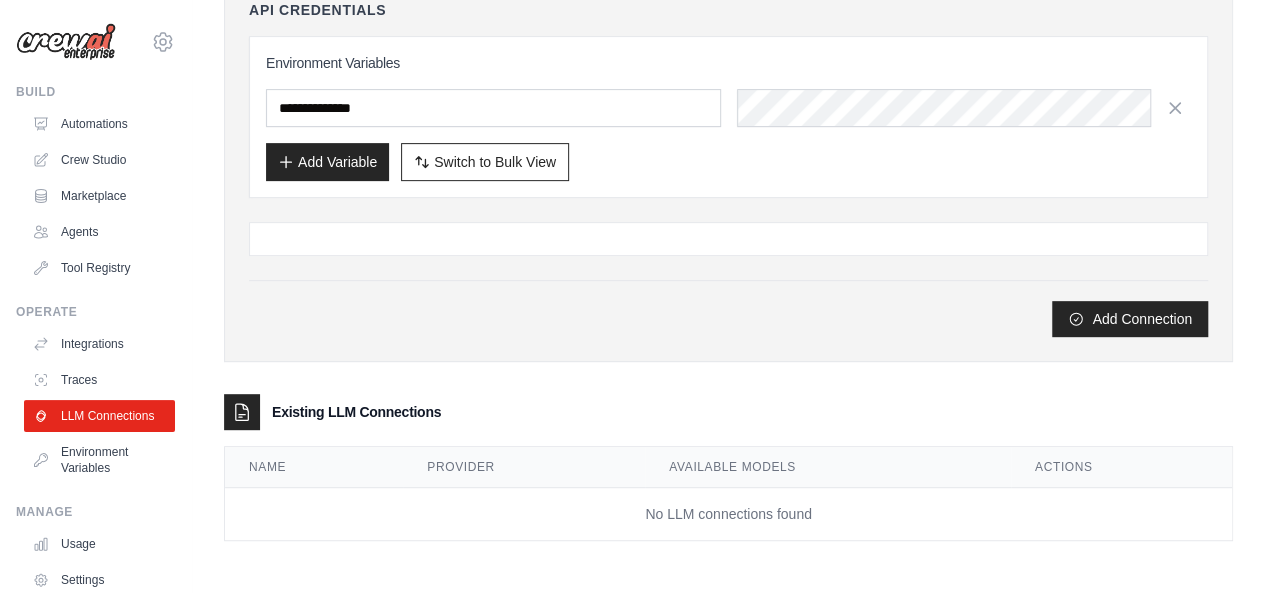 scroll, scrollTop: 0, scrollLeft: 0, axis: both 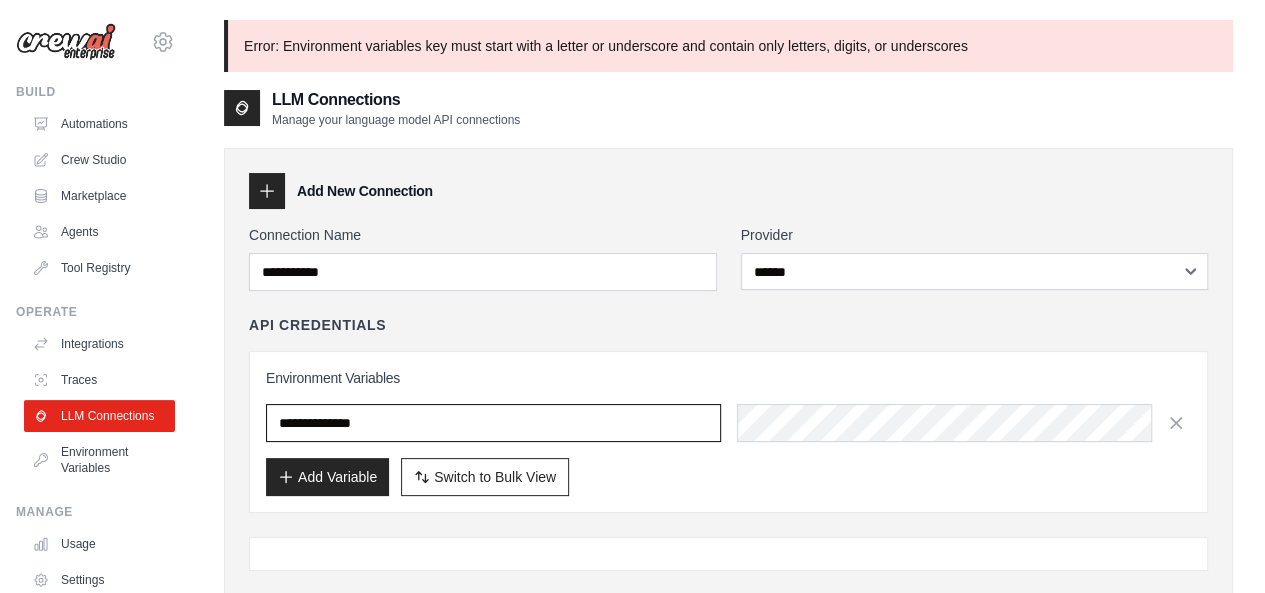 click on "**********" at bounding box center [493, 423] 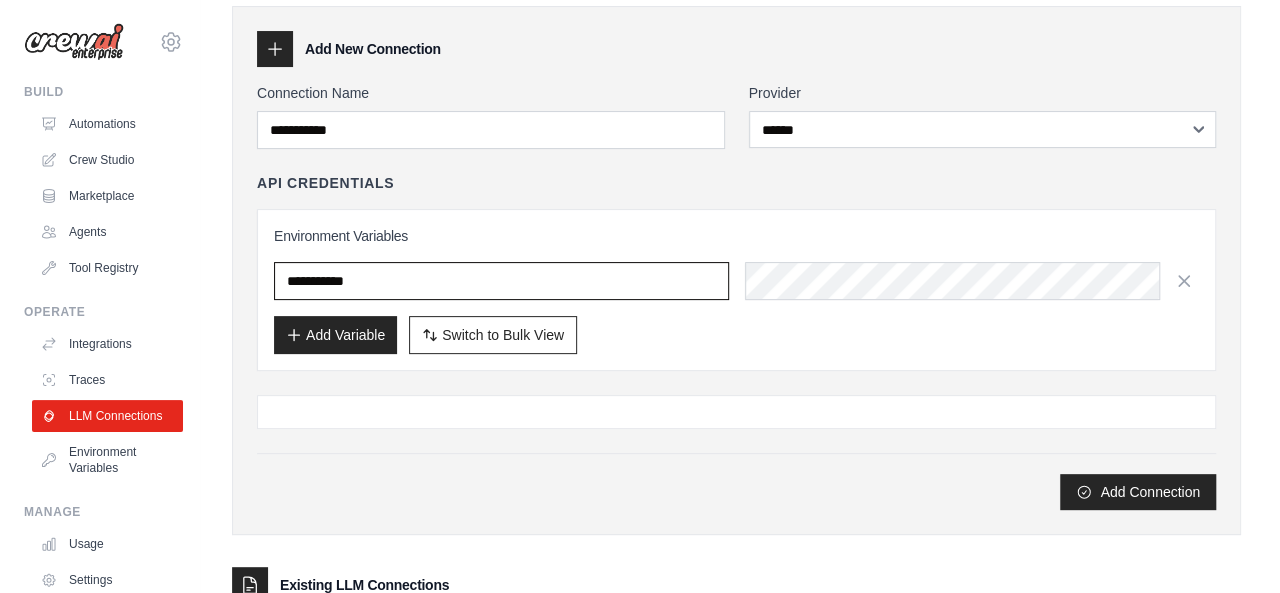 scroll, scrollTop: 0, scrollLeft: 0, axis: both 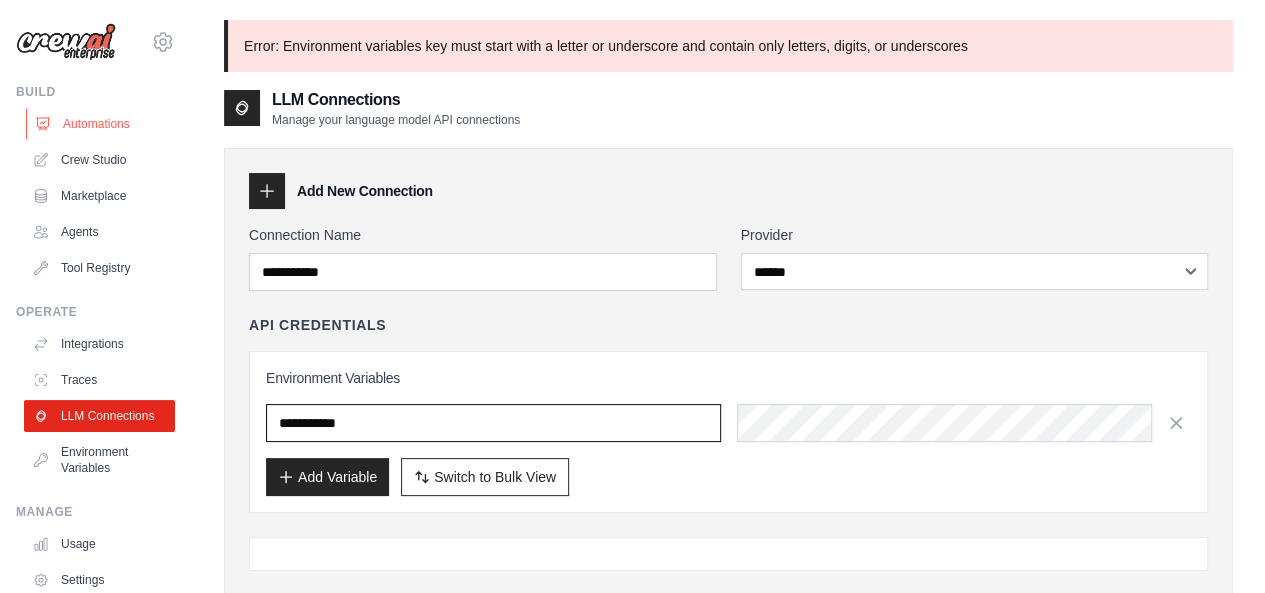 type 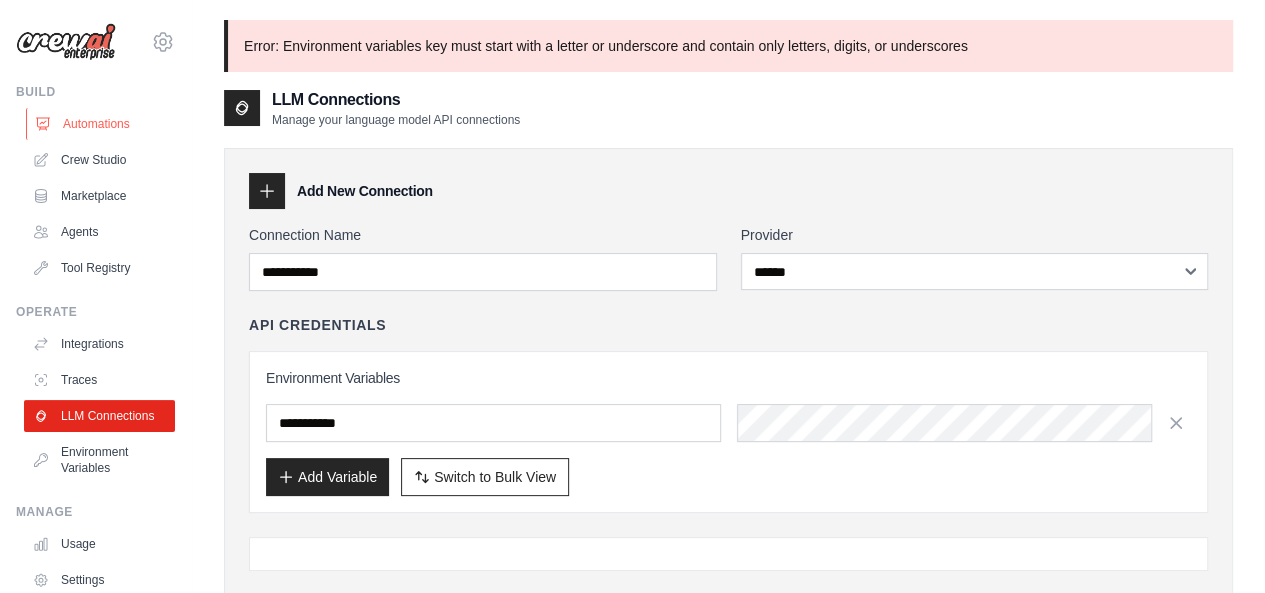 click on "Automations" at bounding box center [101, 124] 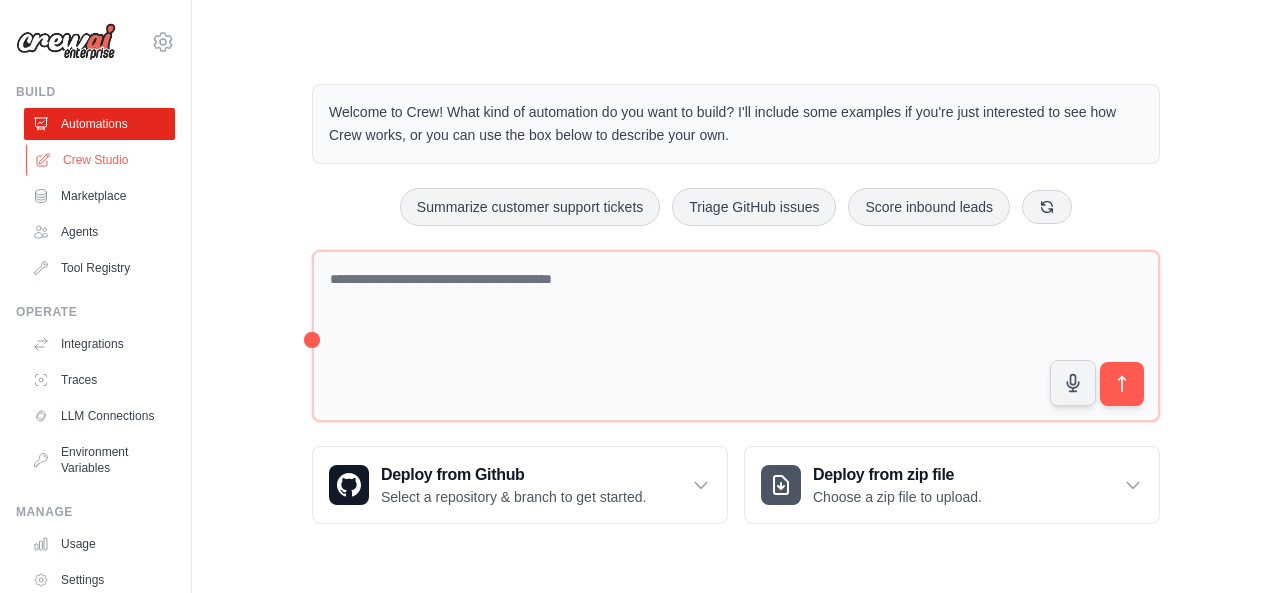 click on "Crew Studio" at bounding box center (101, 160) 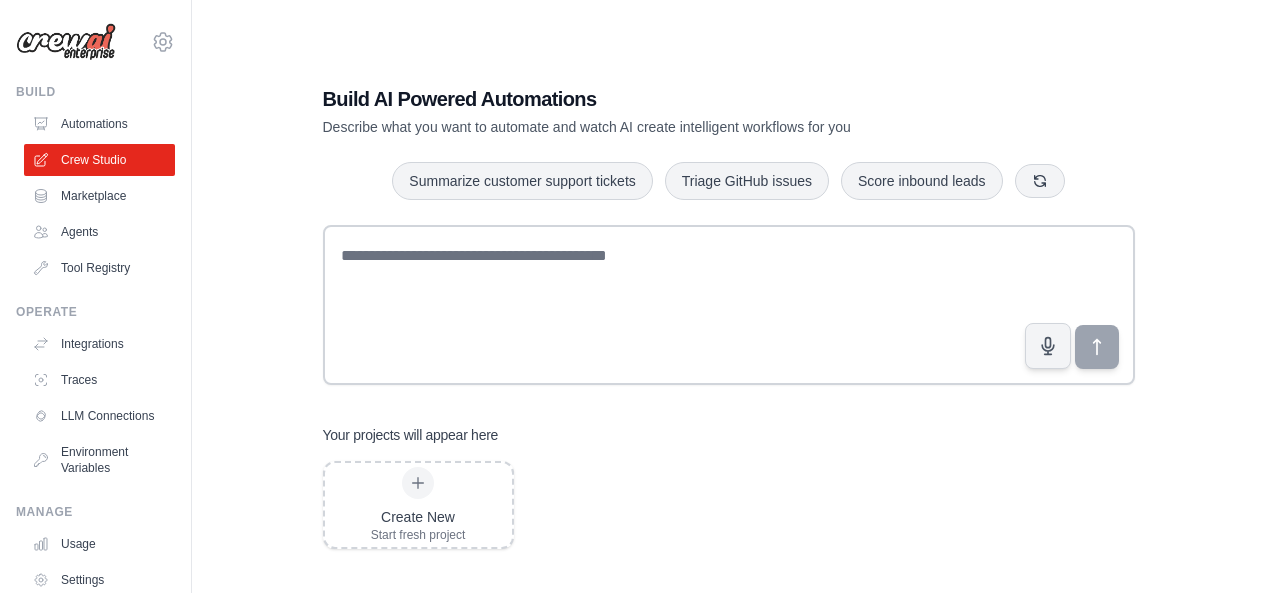 scroll, scrollTop: 0, scrollLeft: 0, axis: both 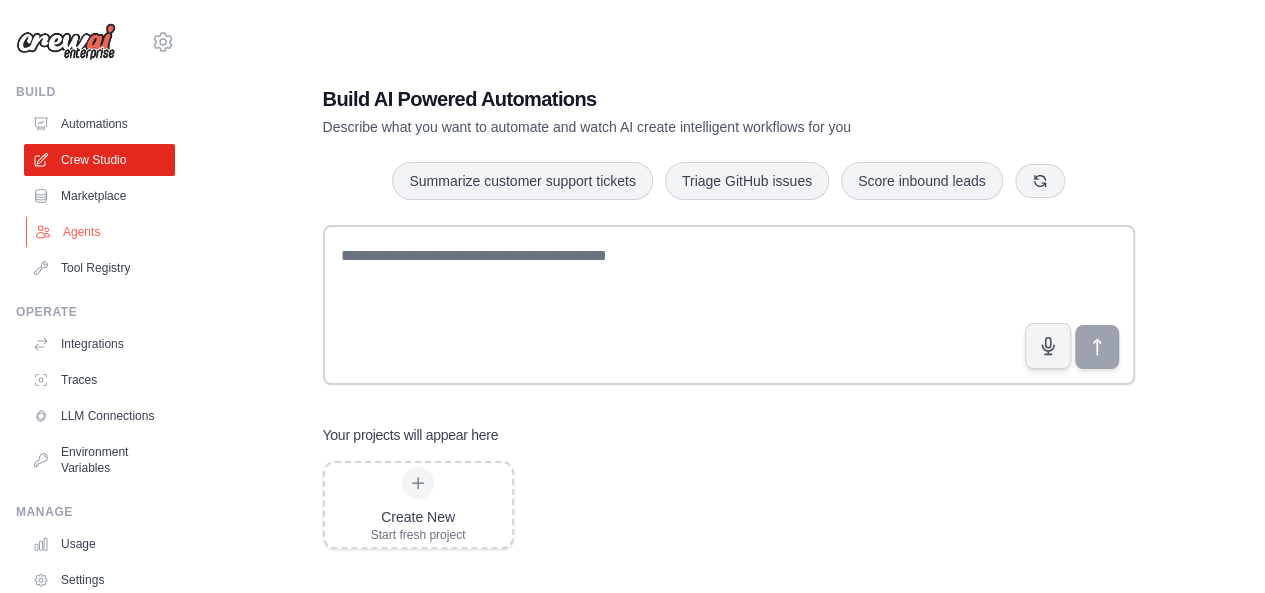 click on "Agents" at bounding box center [101, 232] 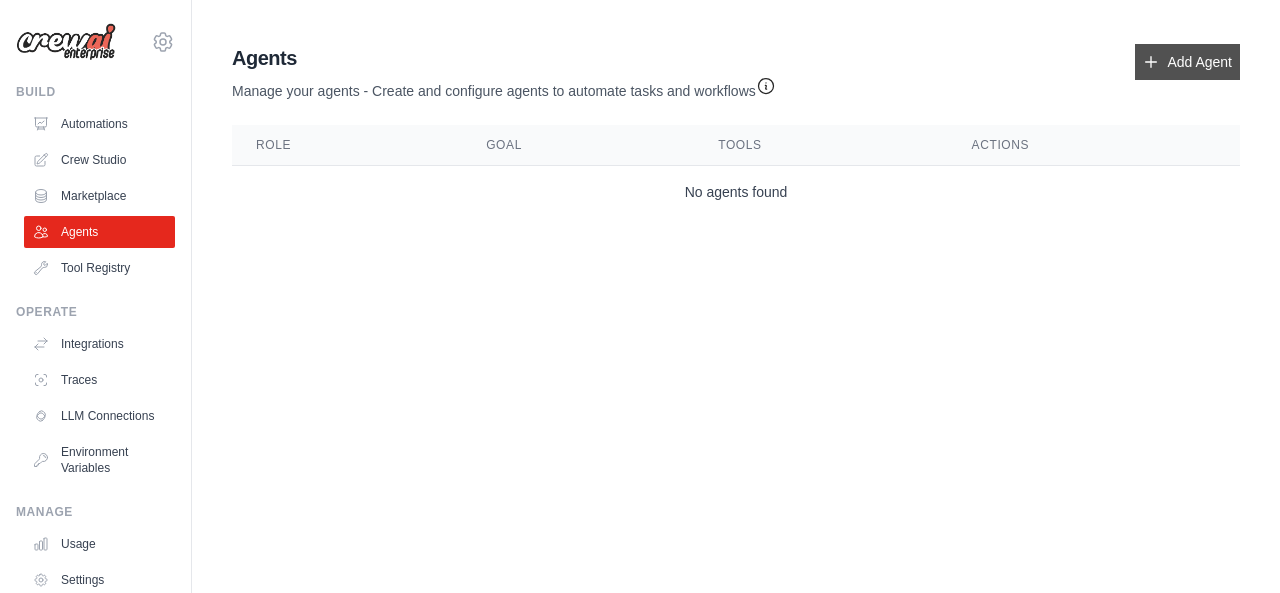 click 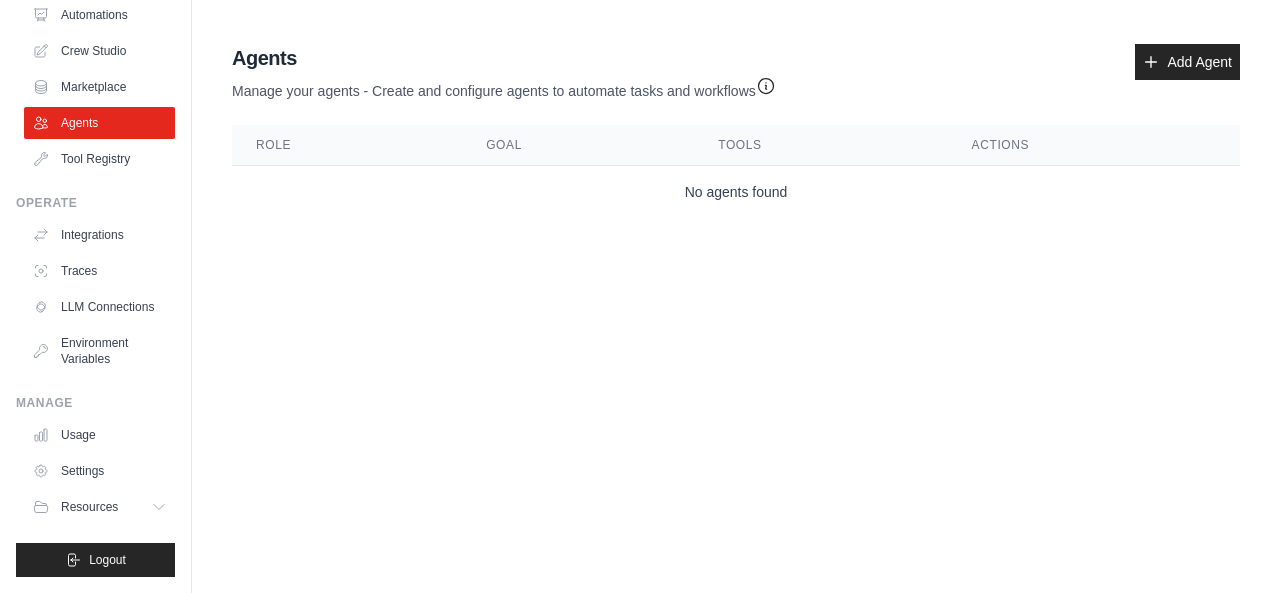 scroll, scrollTop: 0, scrollLeft: 0, axis: both 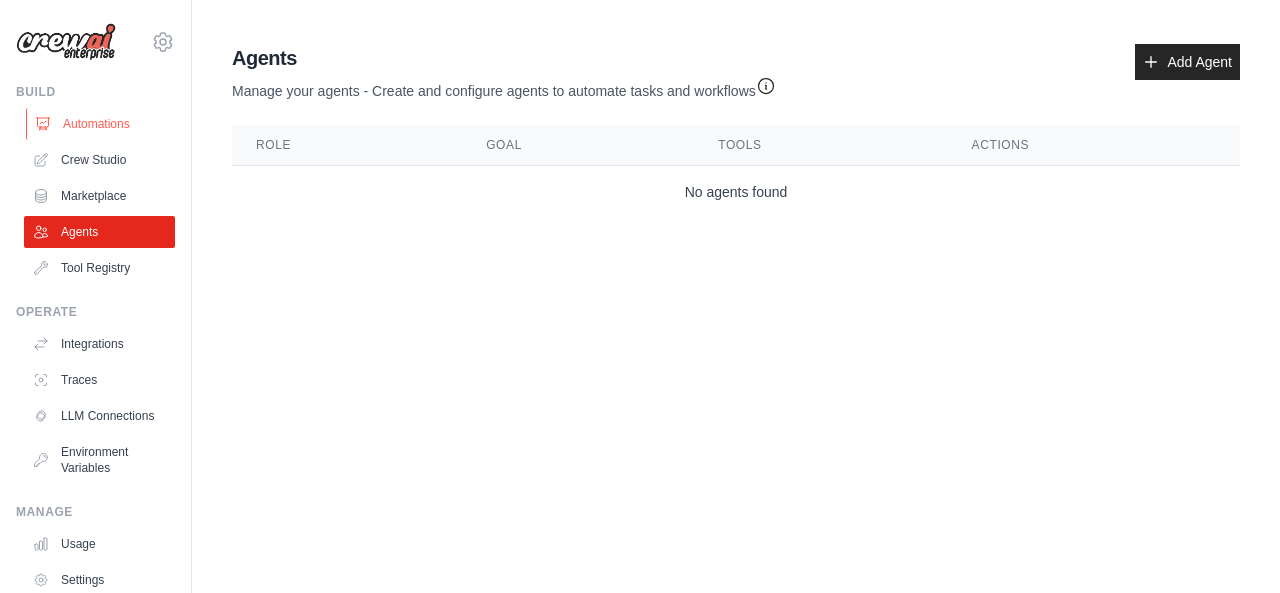 click on "Automations" at bounding box center [101, 124] 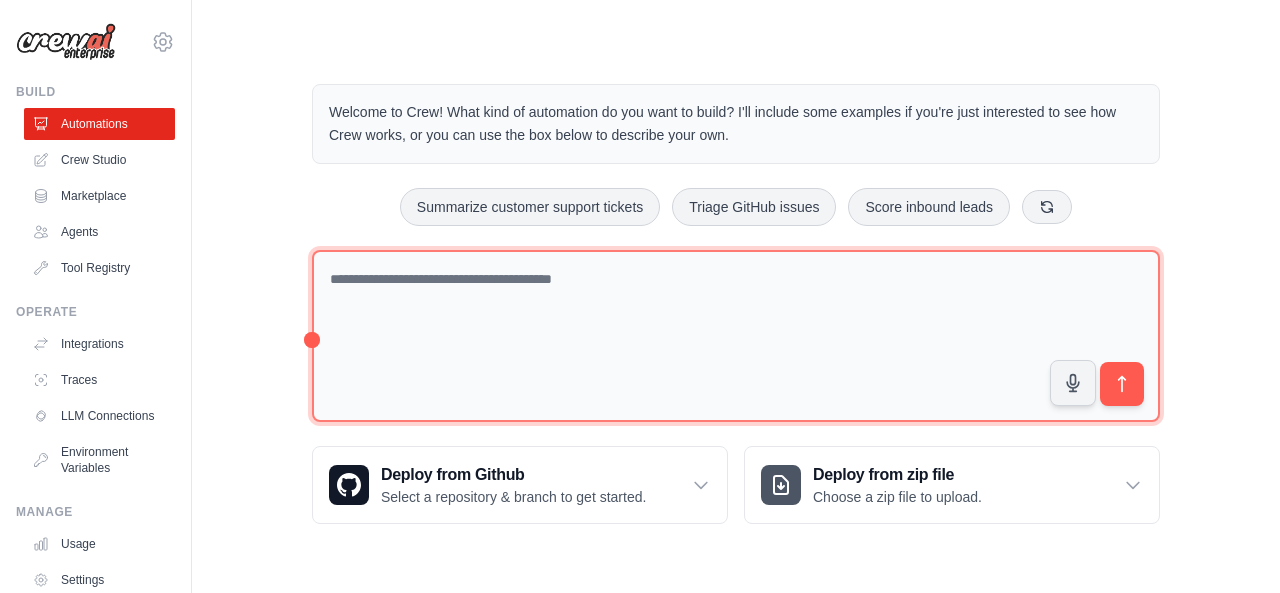click at bounding box center (736, 336) 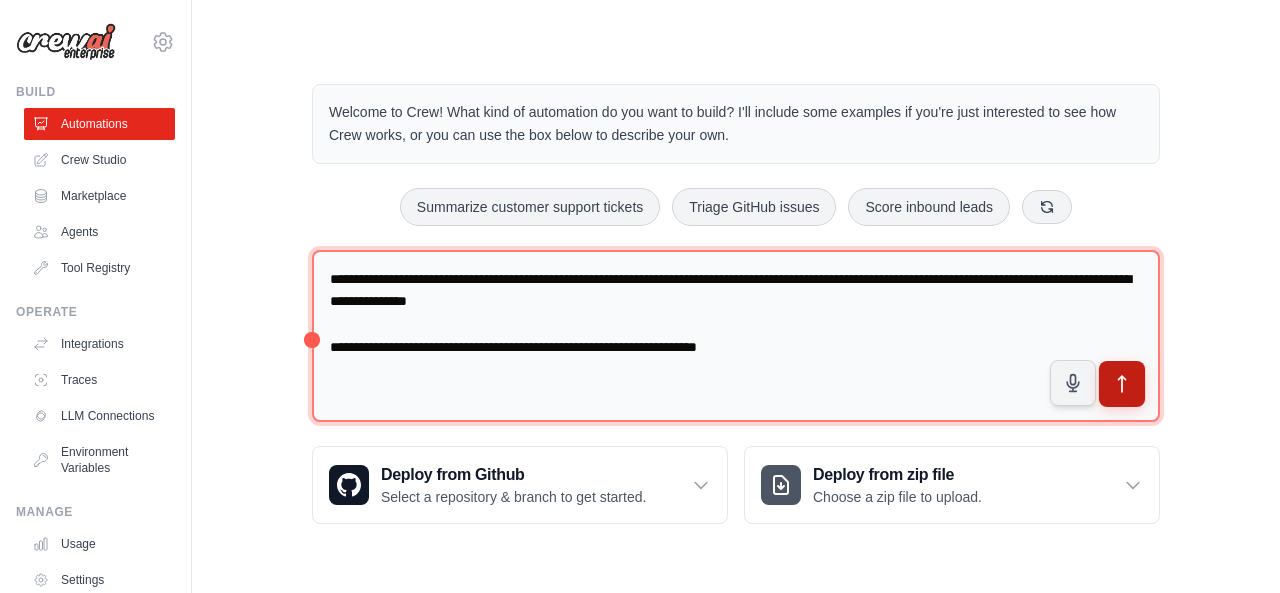 type on "**********" 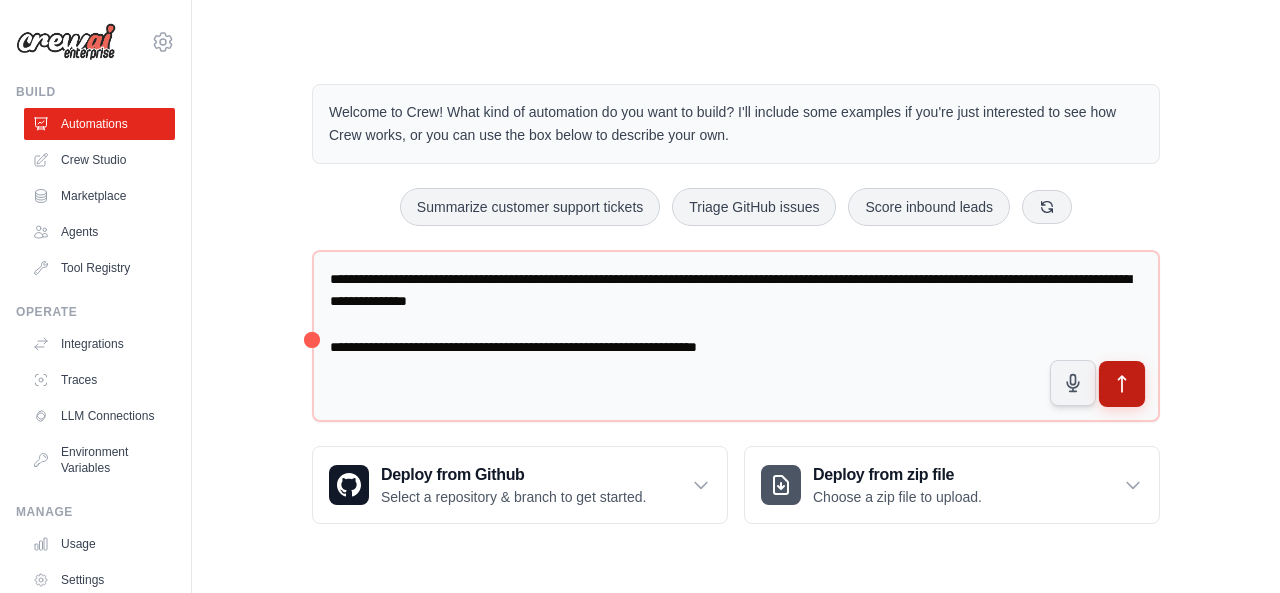 click 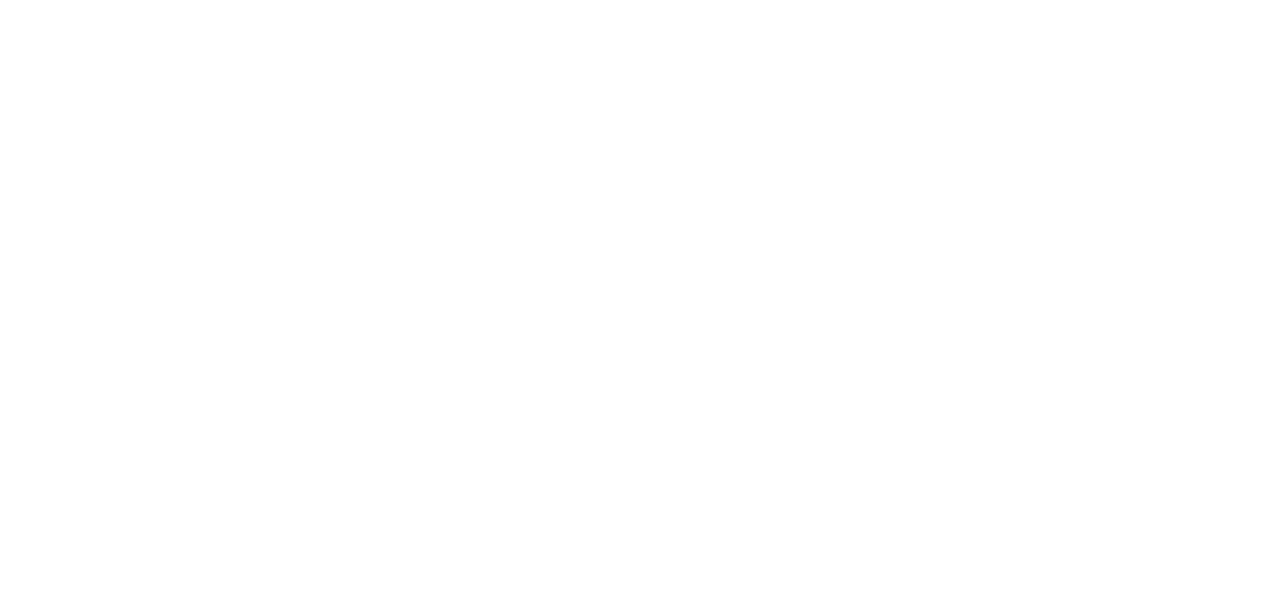 scroll, scrollTop: 0, scrollLeft: 0, axis: both 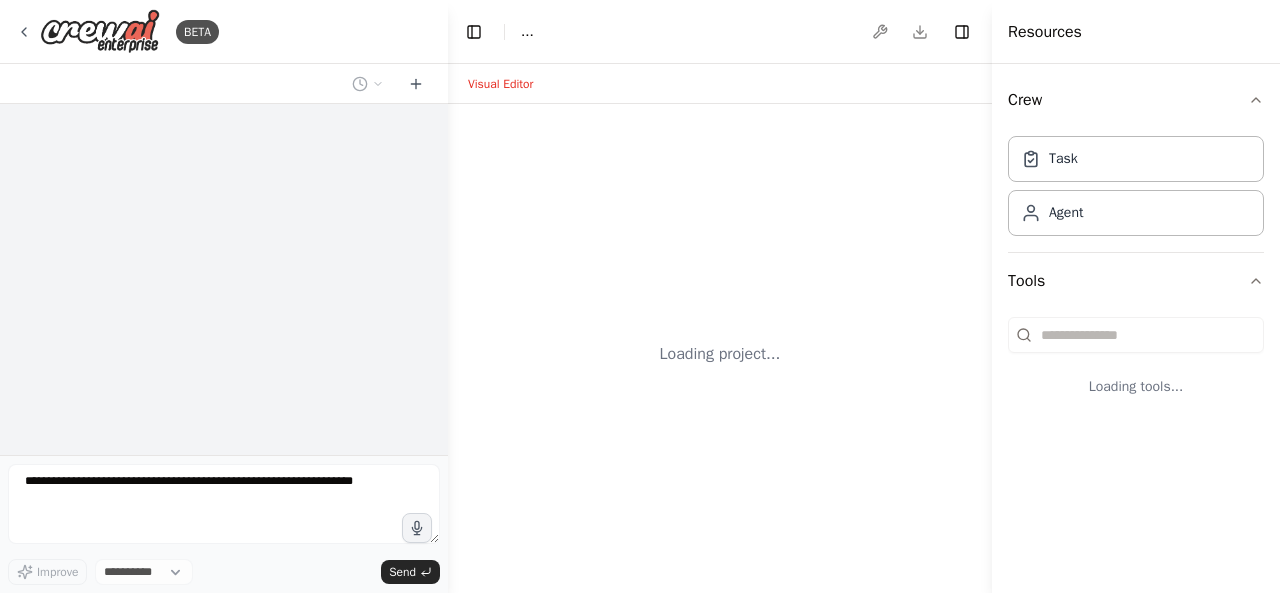 select on "****" 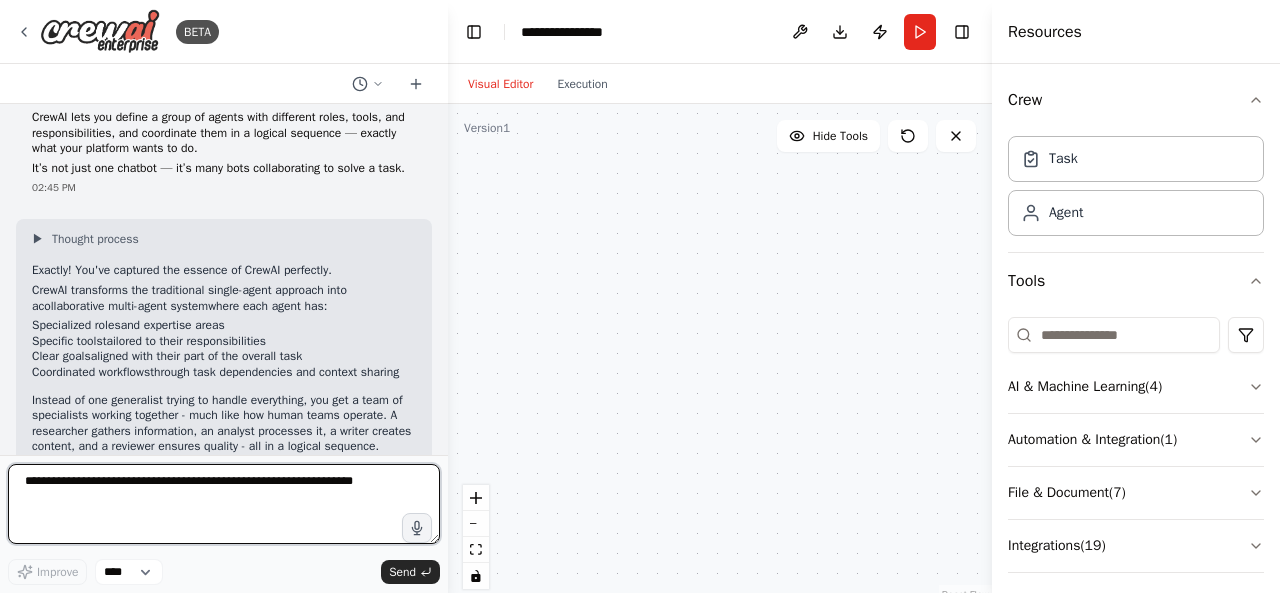 scroll, scrollTop: 9, scrollLeft: 0, axis: vertical 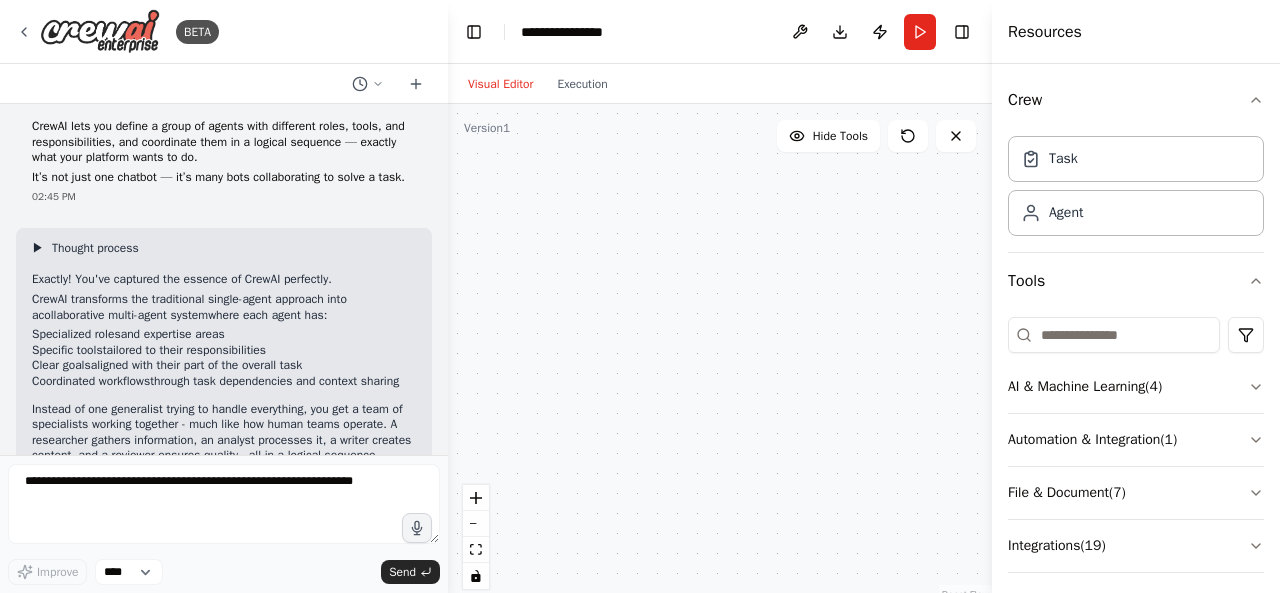 click on "▶" at bounding box center (38, 248) 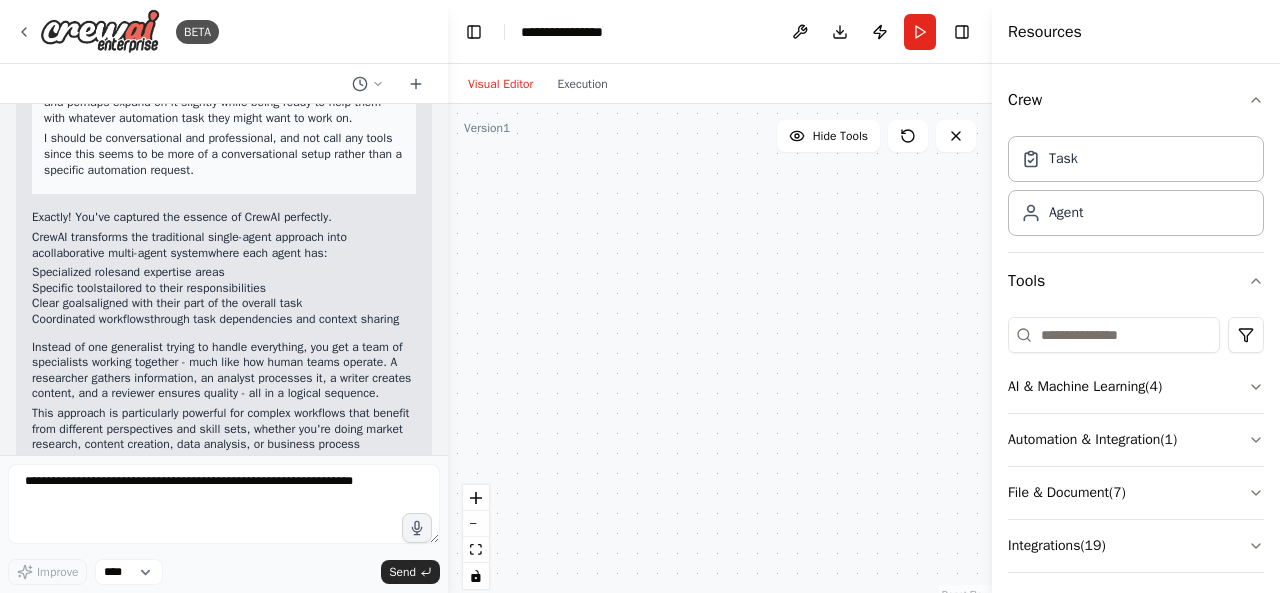 scroll, scrollTop: 522, scrollLeft: 0, axis: vertical 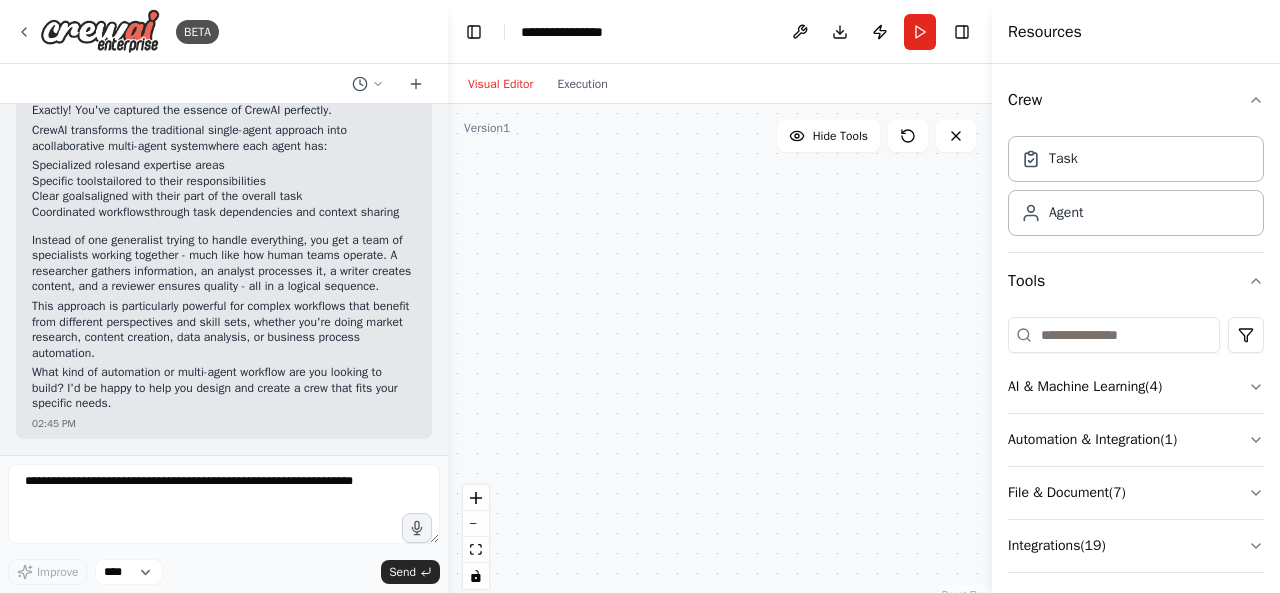 click at bounding box center [720, 354] 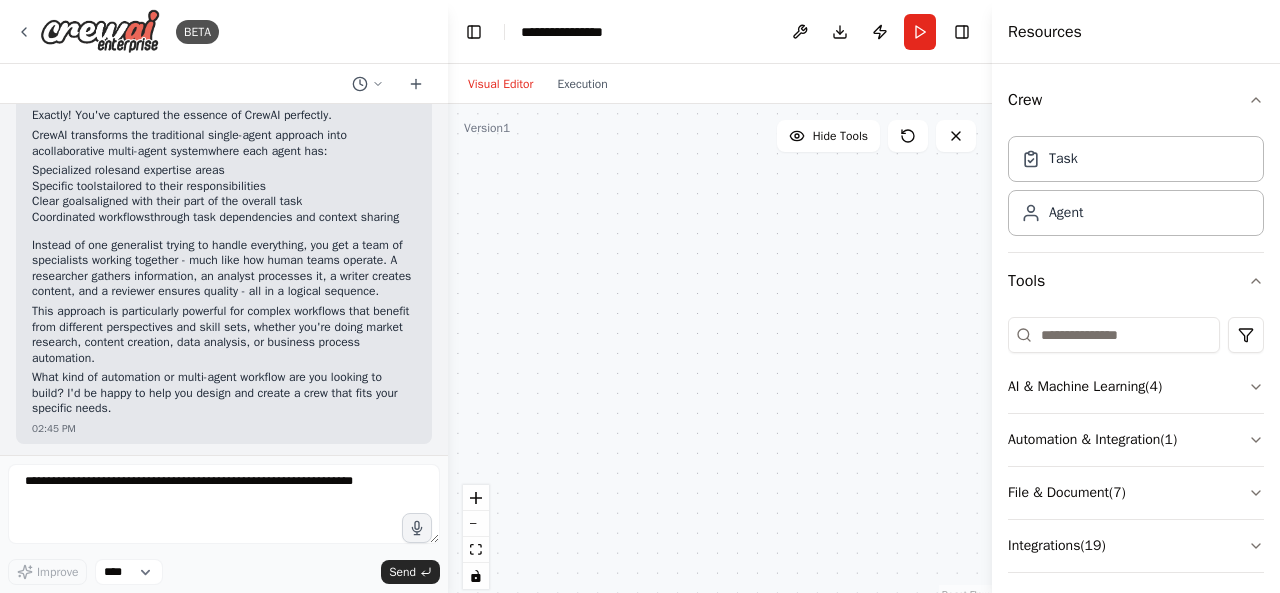 scroll, scrollTop: 436, scrollLeft: 0, axis: vertical 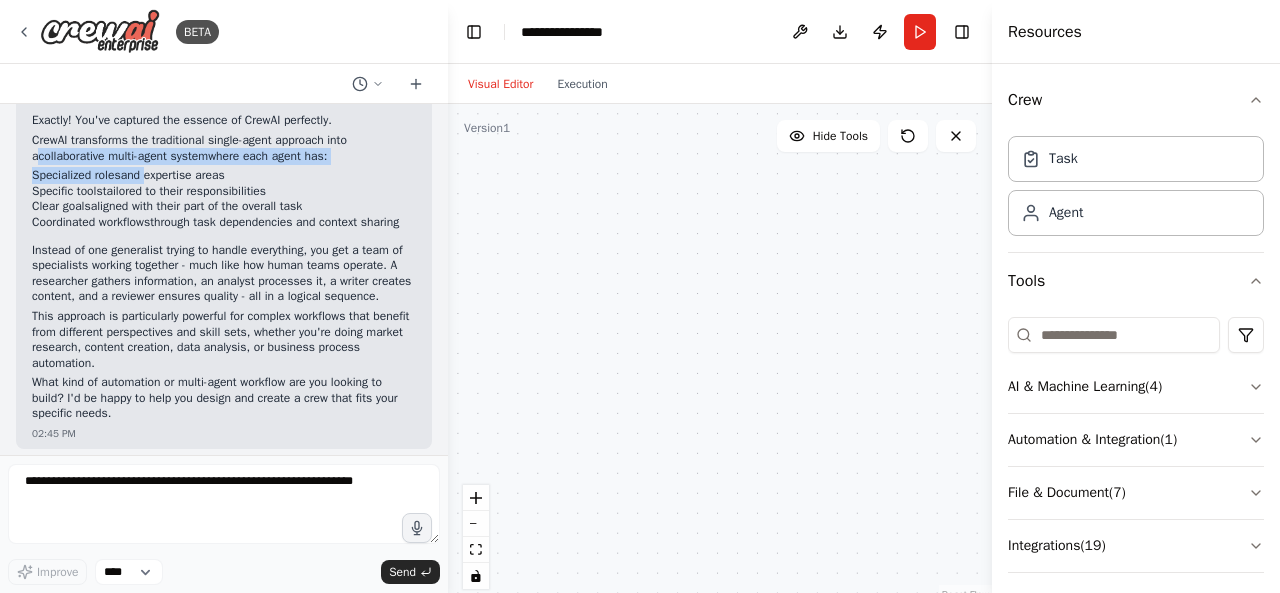 drag, startPoint x: 33, startPoint y: 201, endPoint x: 150, endPoint y: 212, distance: 117.51595 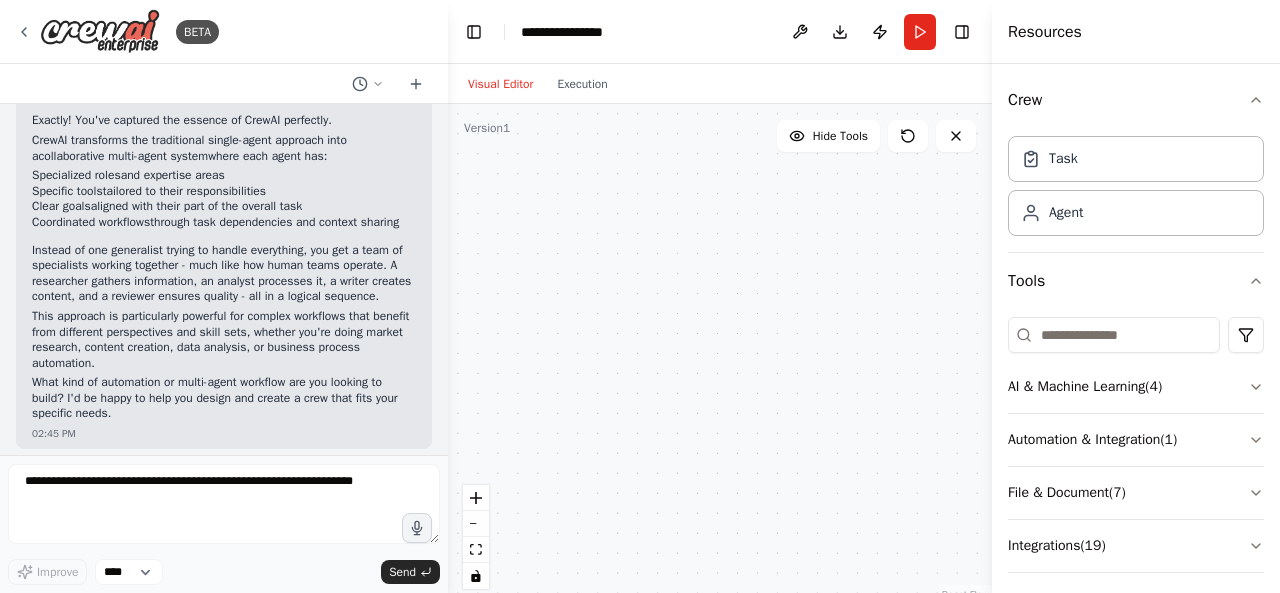 click on "CrewAI transforms the traditional single-agent approach into a  collaborative multi-agent system  where each agent has:" at bounding box center [224, 148] 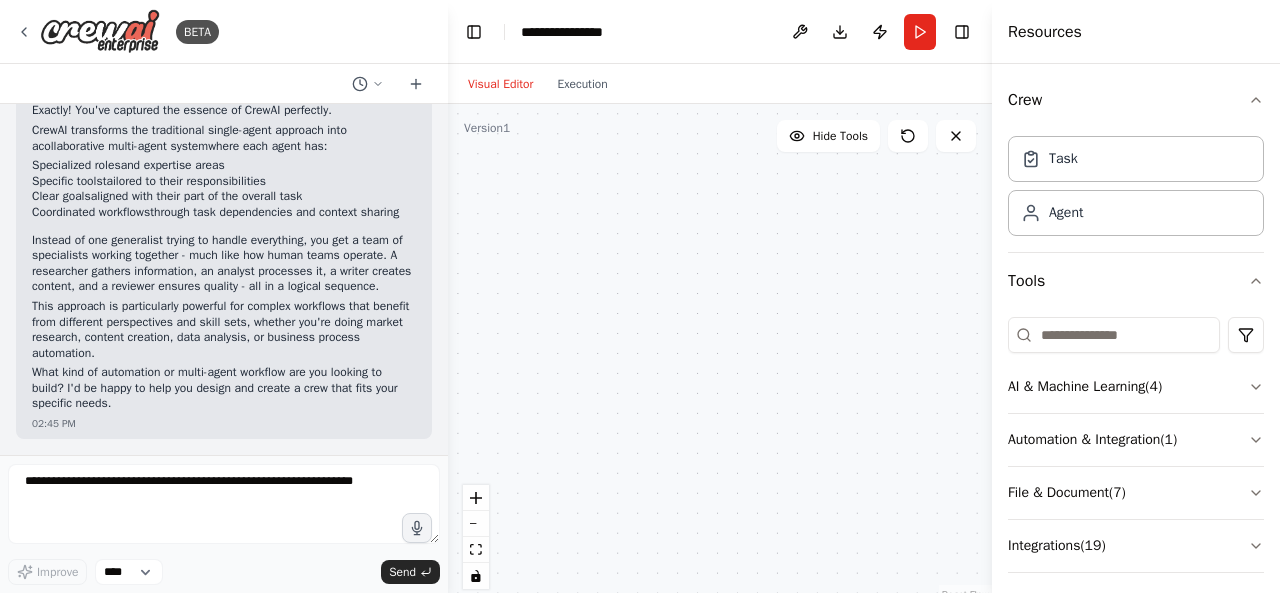 scroll, scrollTop: 498, scrollLeft: 0, axis: vertical 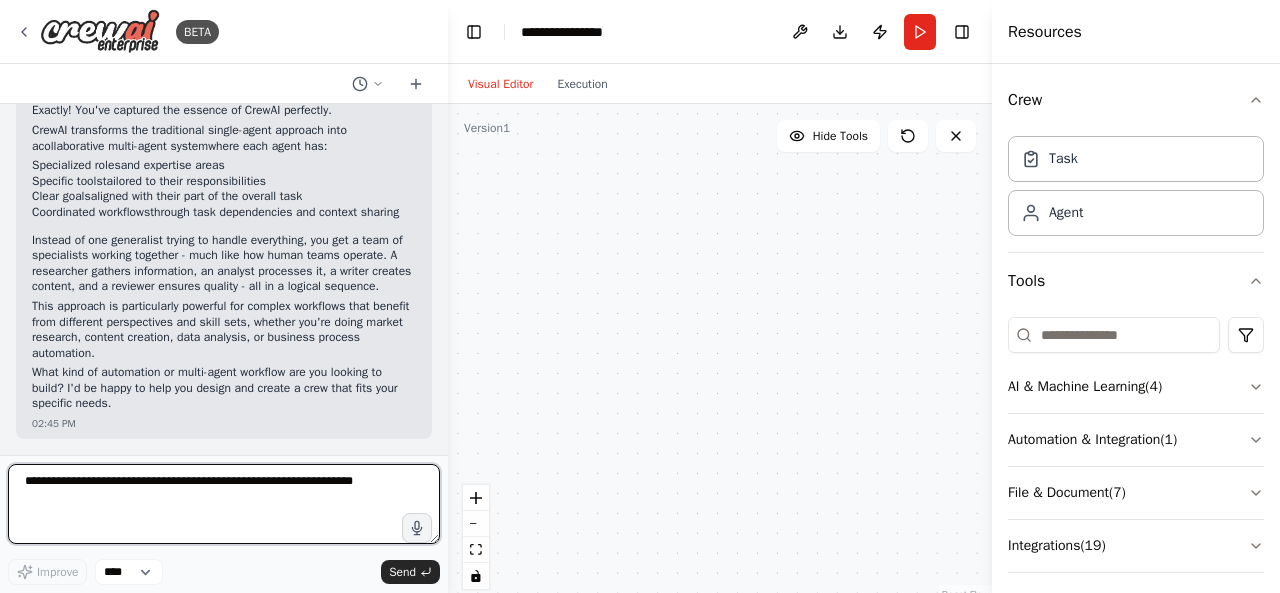 click at bounding box center (224, 504) 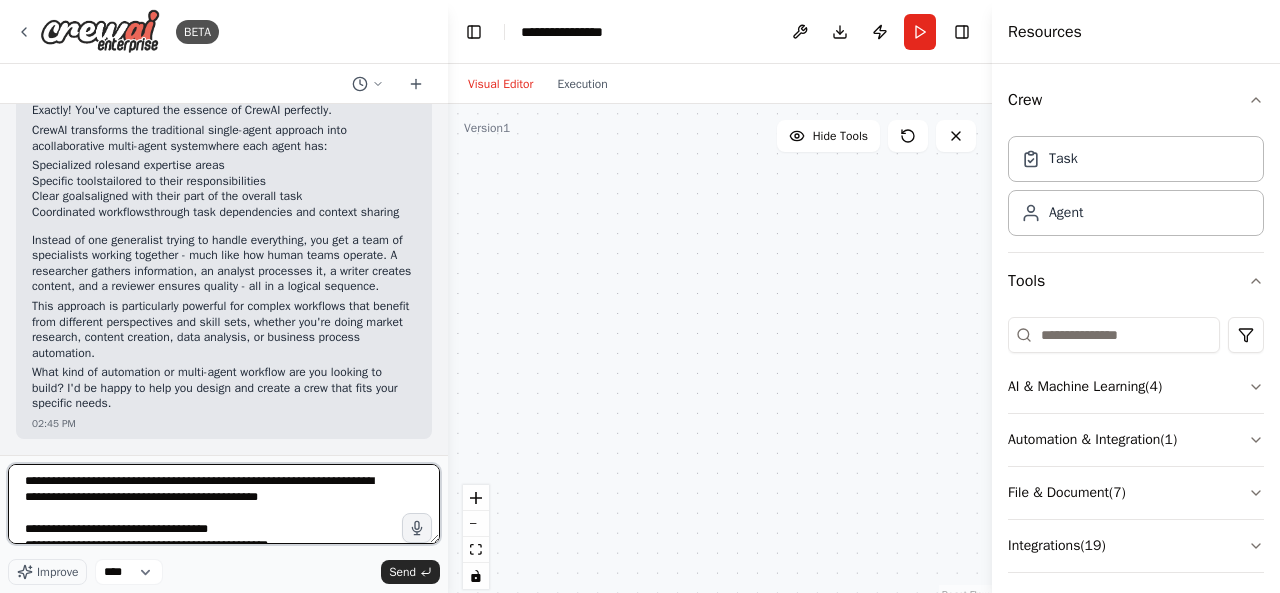 scroll, scrollTop: 57, scrollLeft: 0, axis: vertical 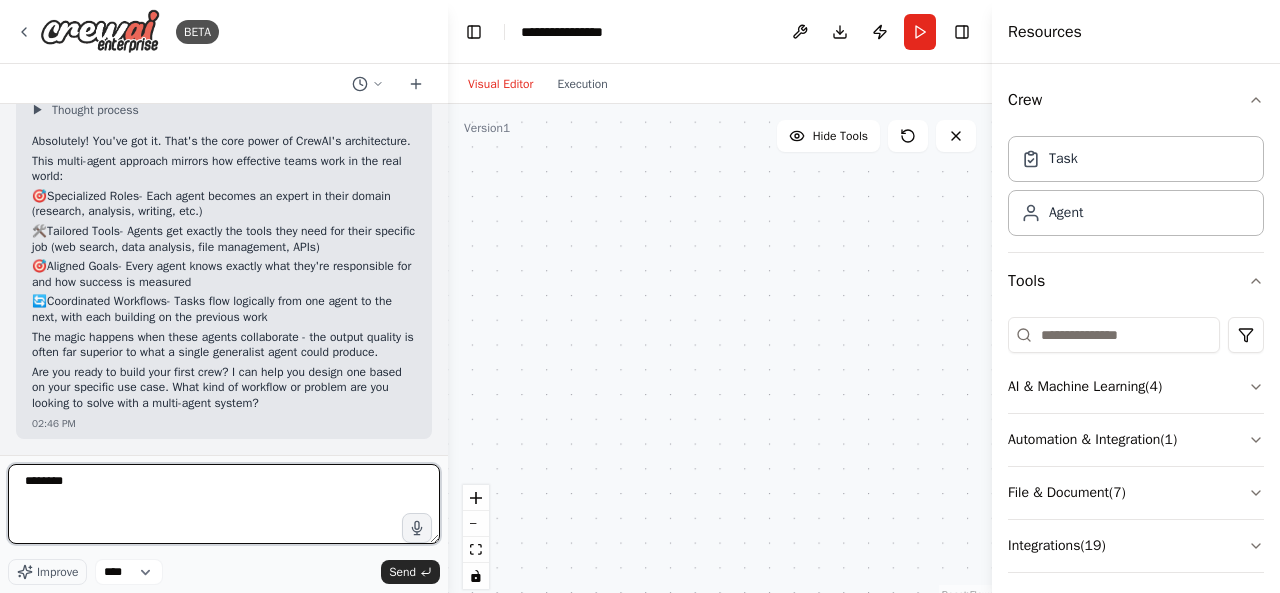 type on "*********" 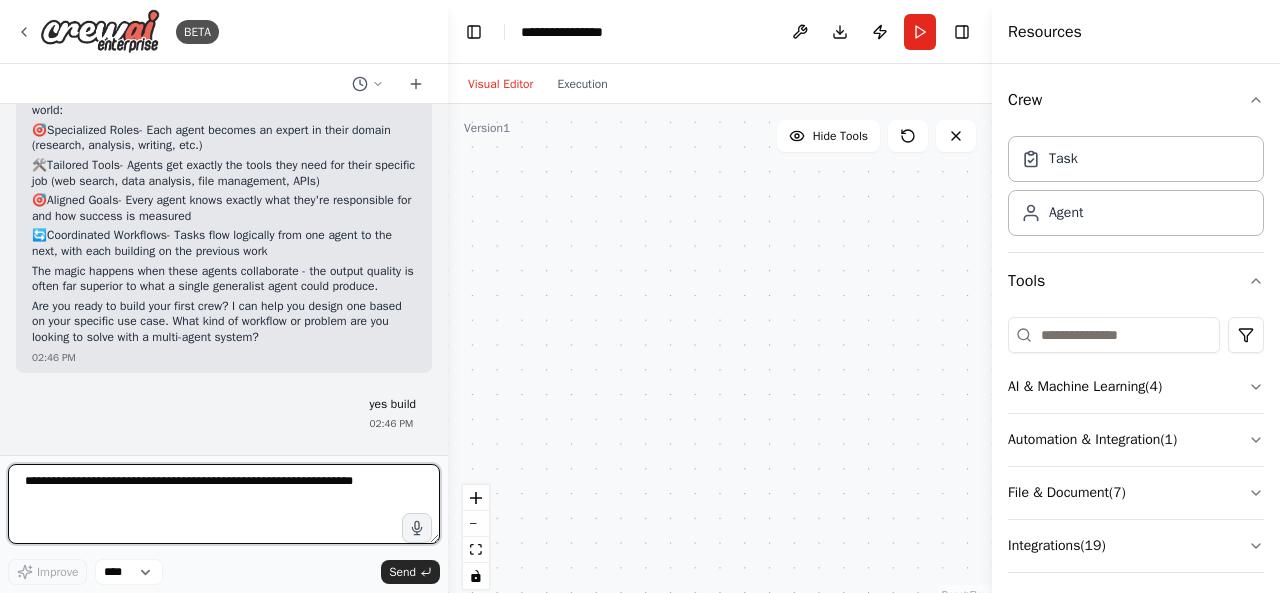 scroll, scrollTop: 1132, scrollLeft: 0, axis: vertical 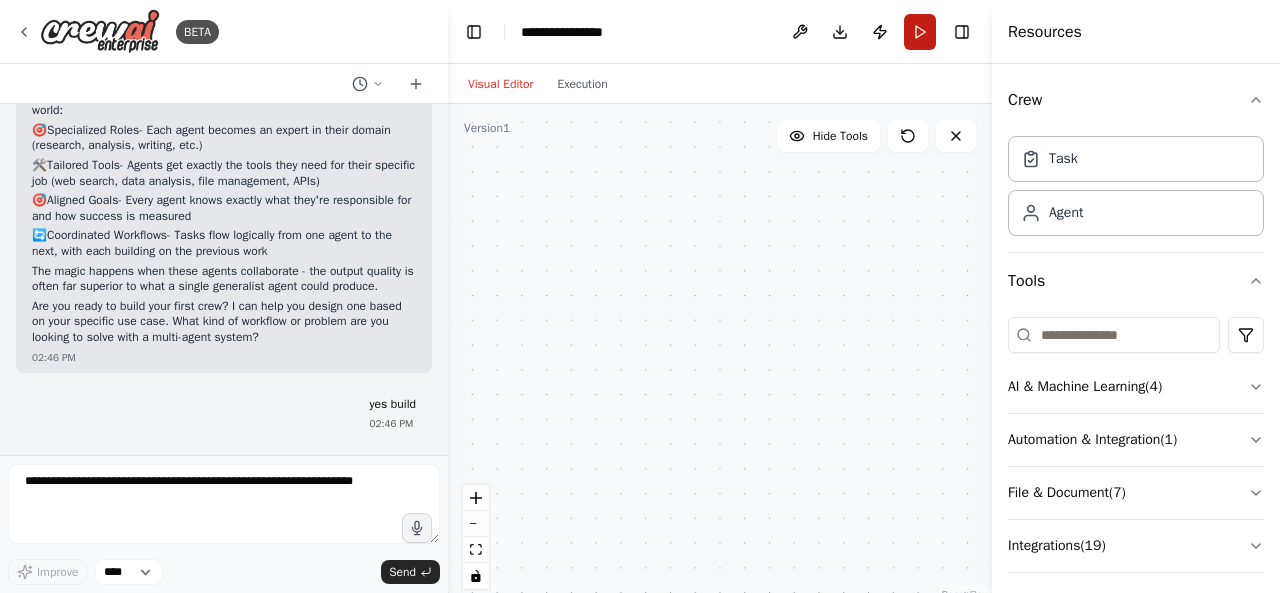 click on "Run" at bounding box center [920, 32] 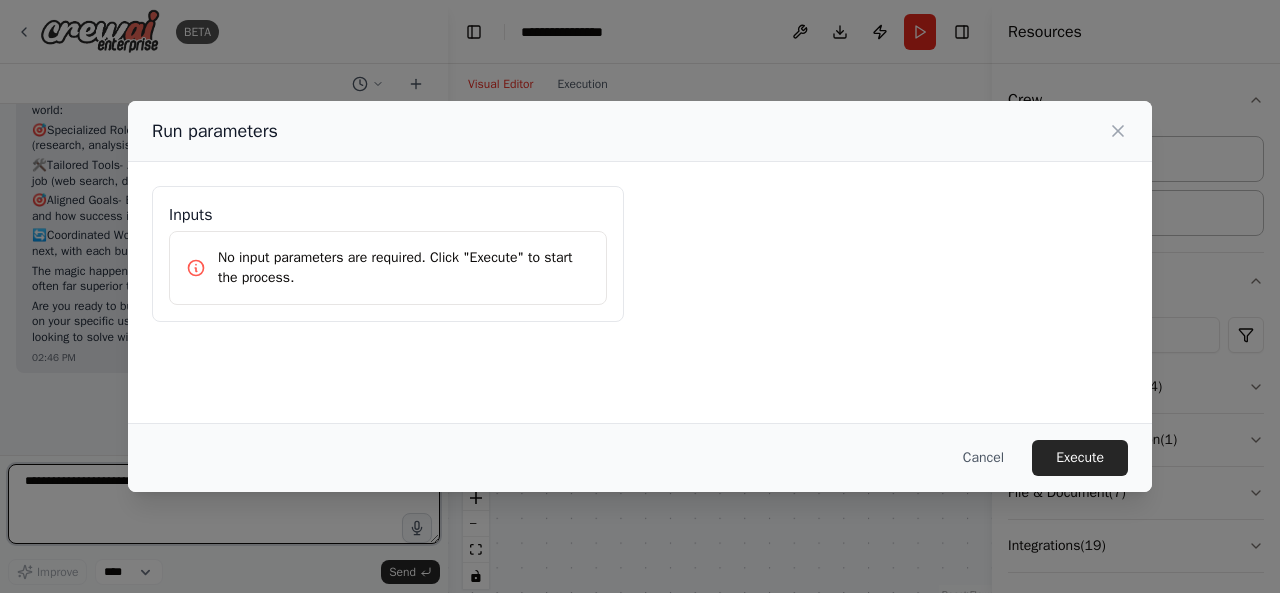 scroll, scrollTop: 1235, scrollLeft: 0, axis: vertical 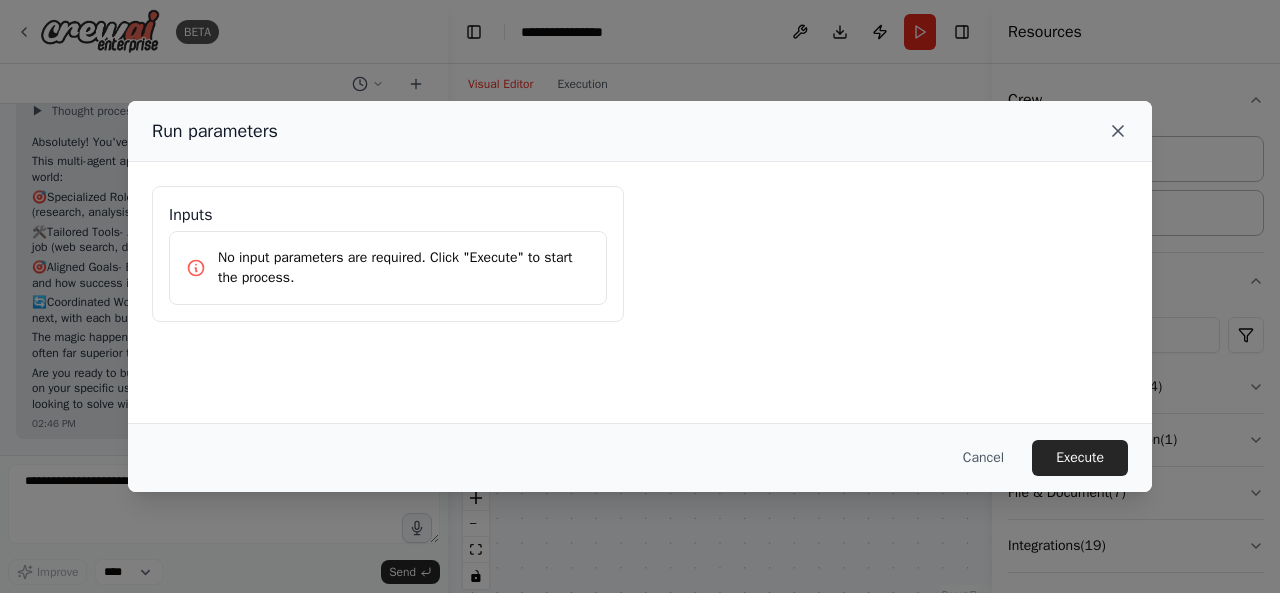 click 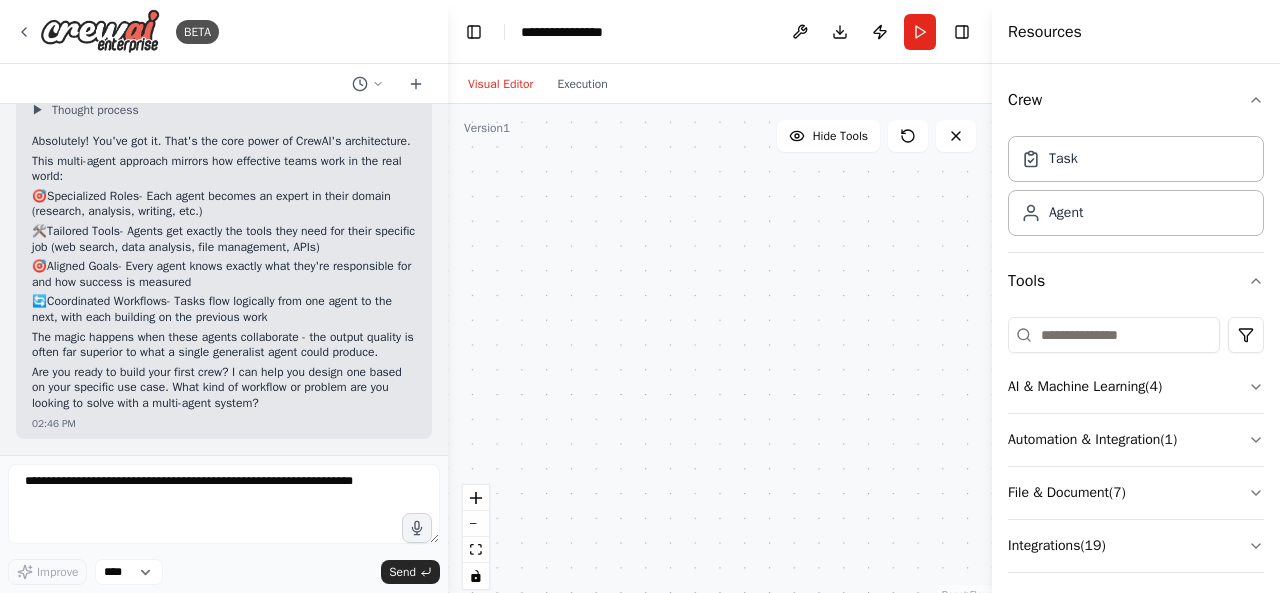 scroll, scrollTop: 766, scrollLeft: 0, axis: vertical 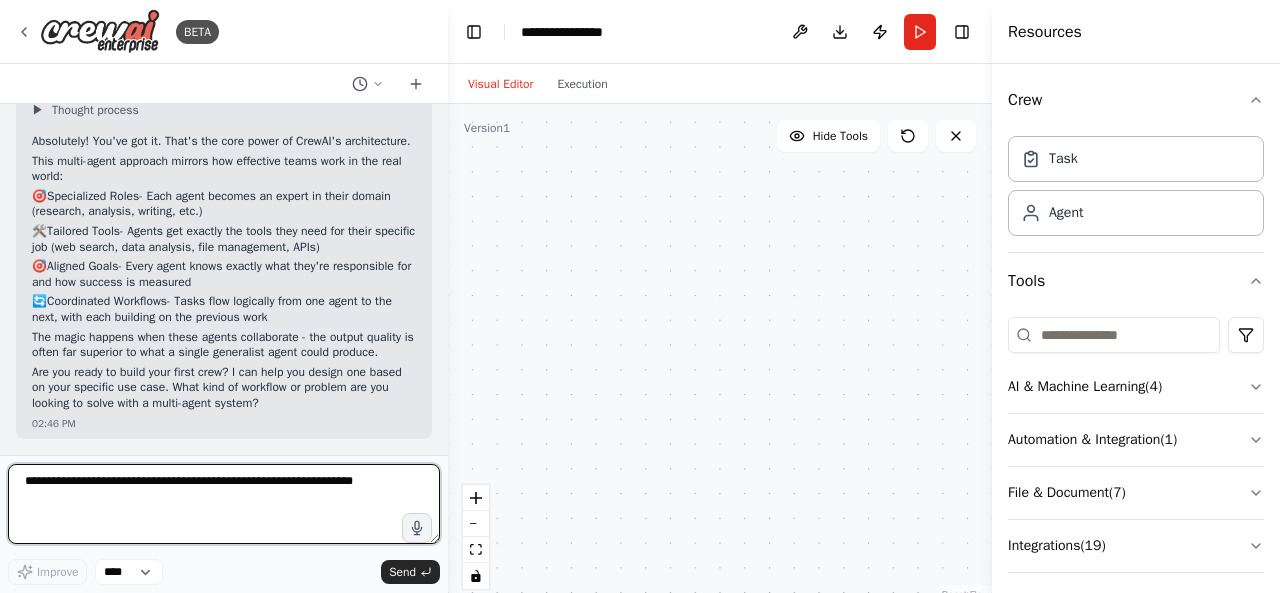 click at bounding box center [224, 504] 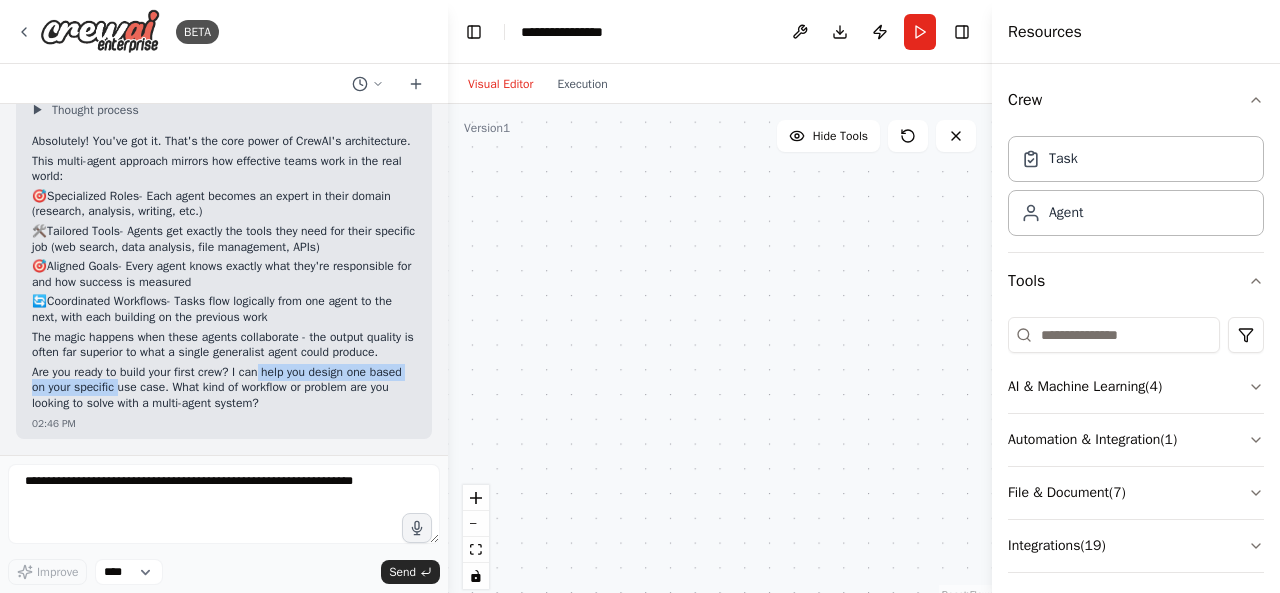 drag, startPoint x: 262, startPoint y: 374, endPoint x: 156, endPoint y: 390, distance: 107.200745 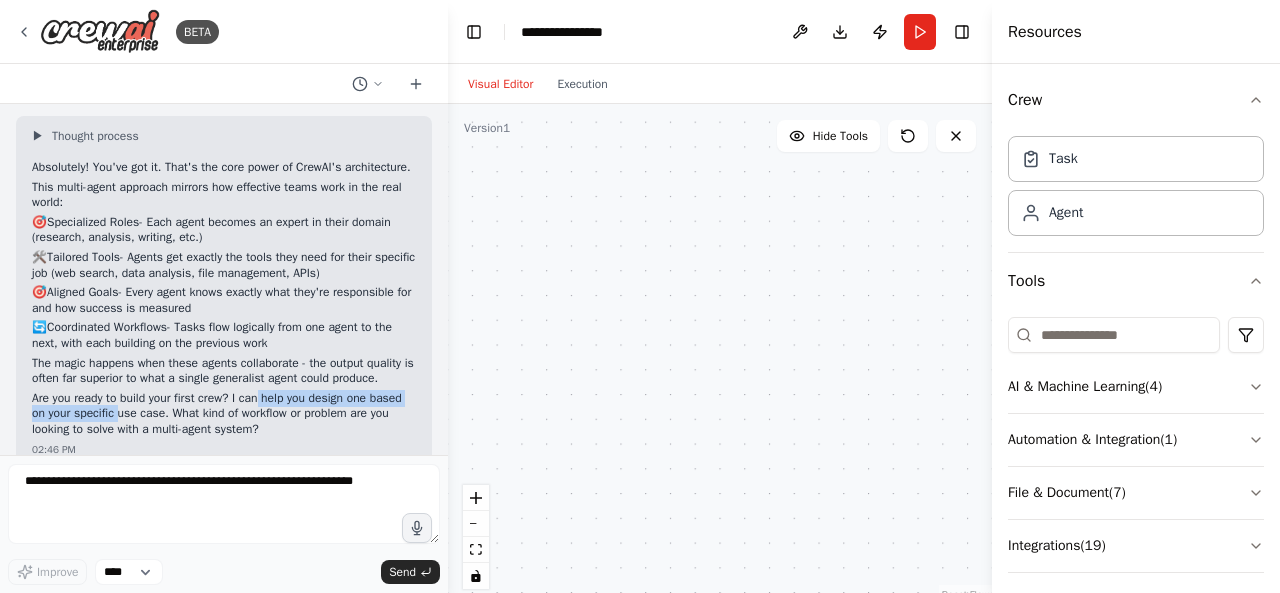 scroll, scrollTop: 657, scrollLeft: 0, axis: vertical 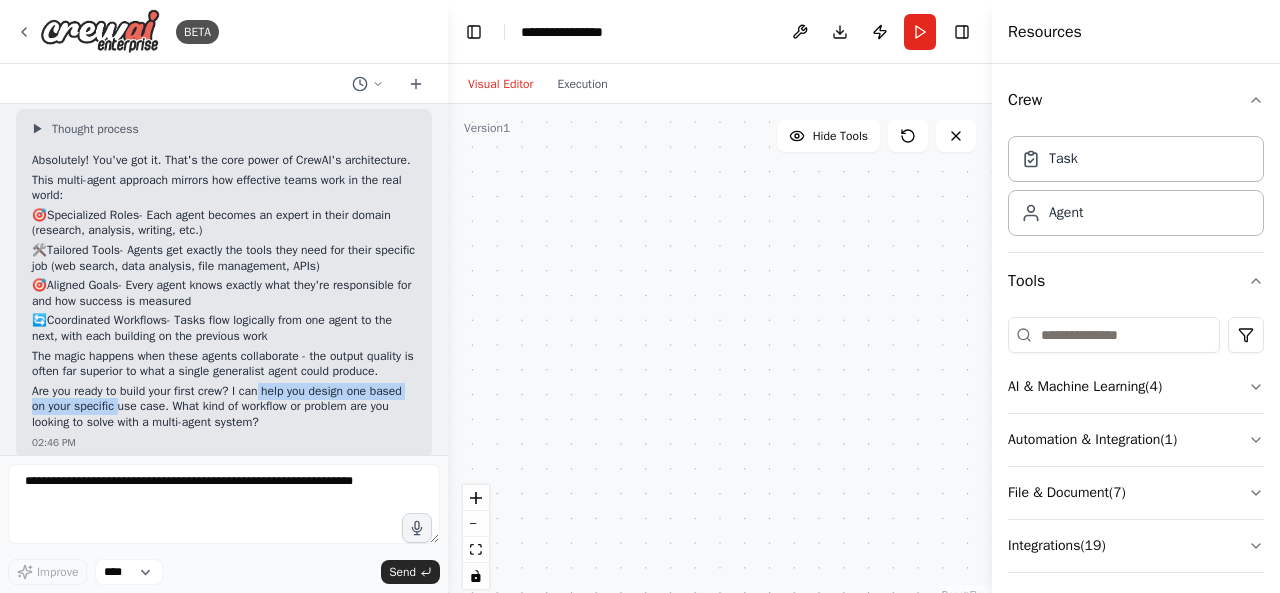 drag, startPoint x: 48, startPoint y: 293, endPoint x: 247, endPoint y: 307, distance: 199.49185 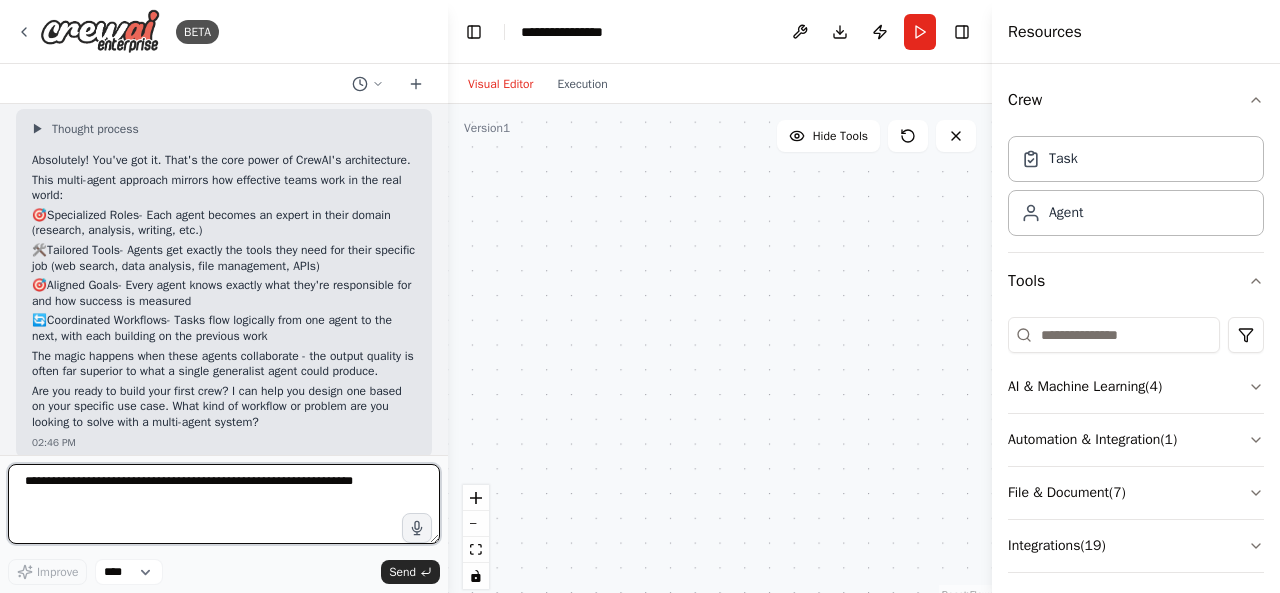 click at bounding box center [224, 504] 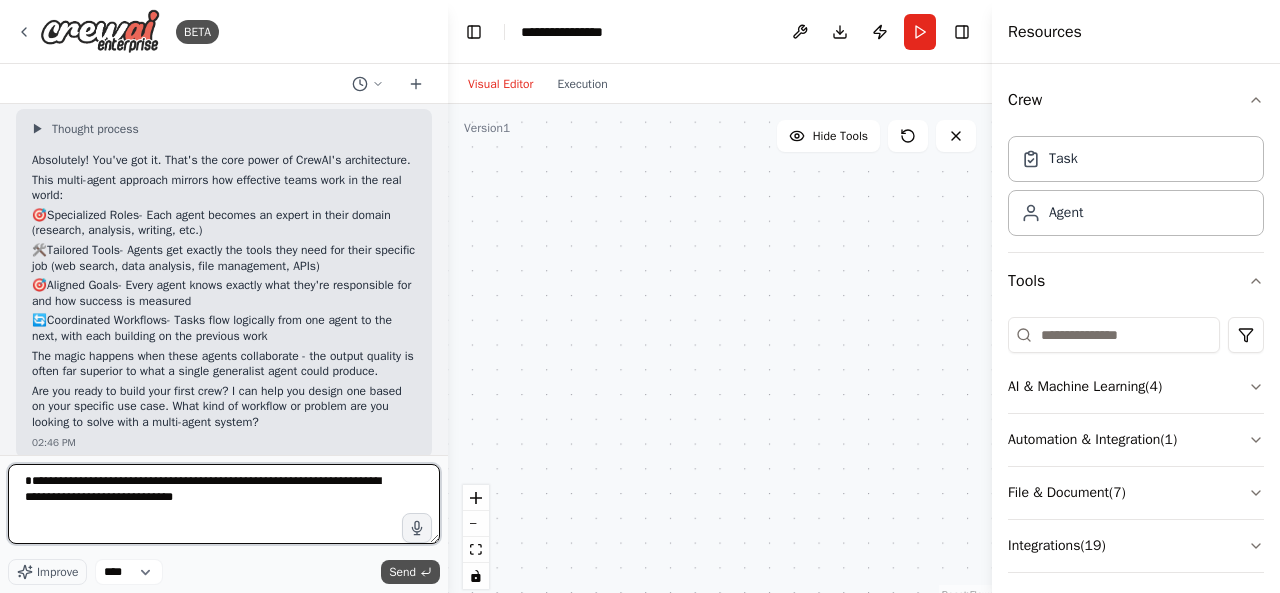 type on "**********" 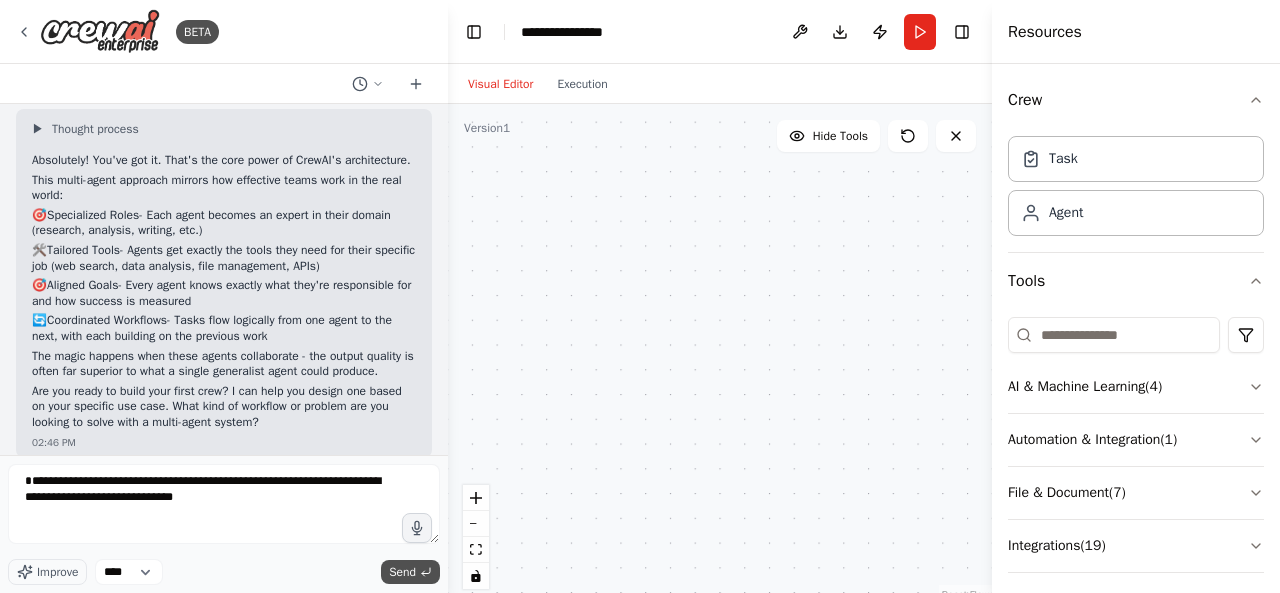 click on "Send" at bounding box center [402, 572] 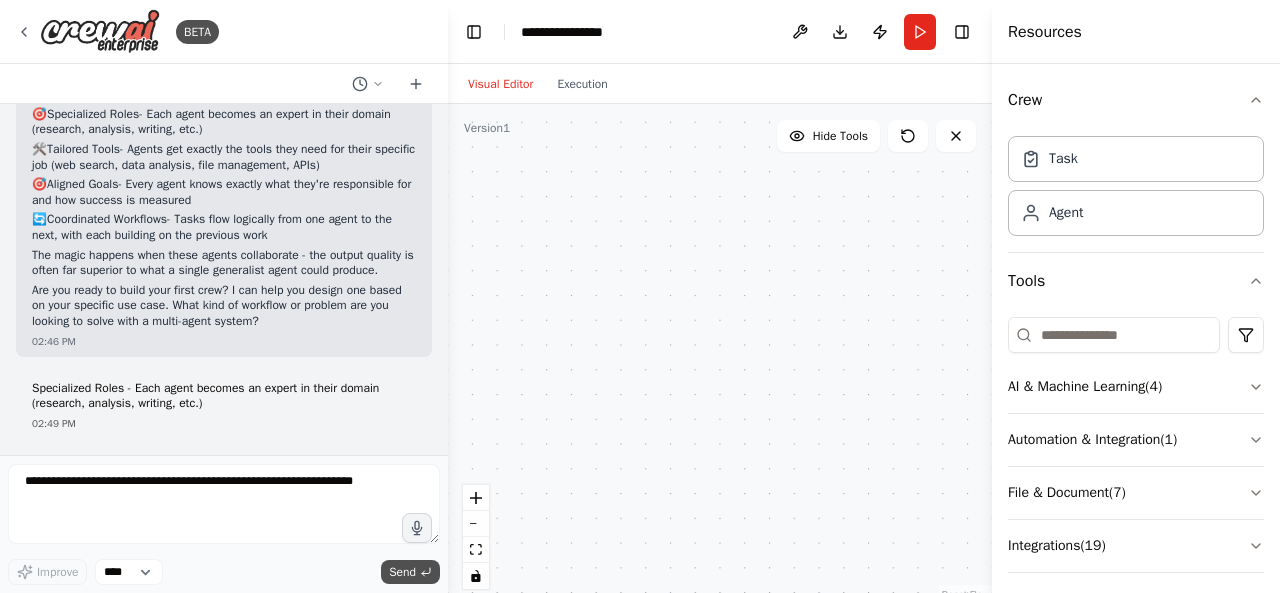 scroll, scrollTop: 900, scrollLeft: 0, axis: vertical 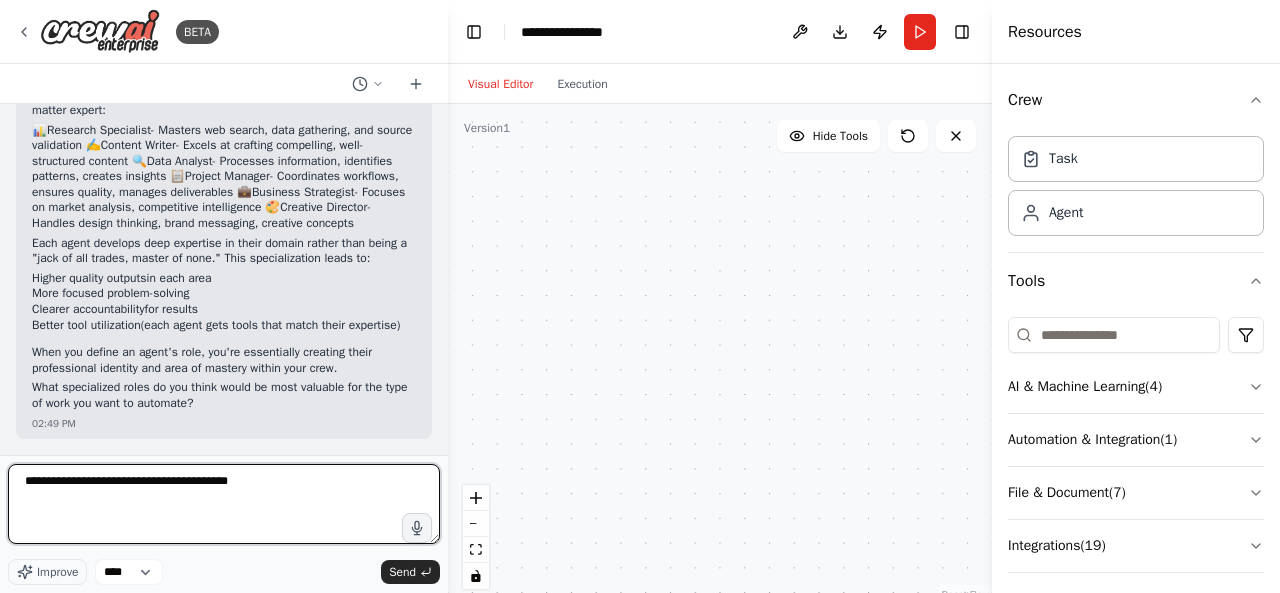type on "**********" 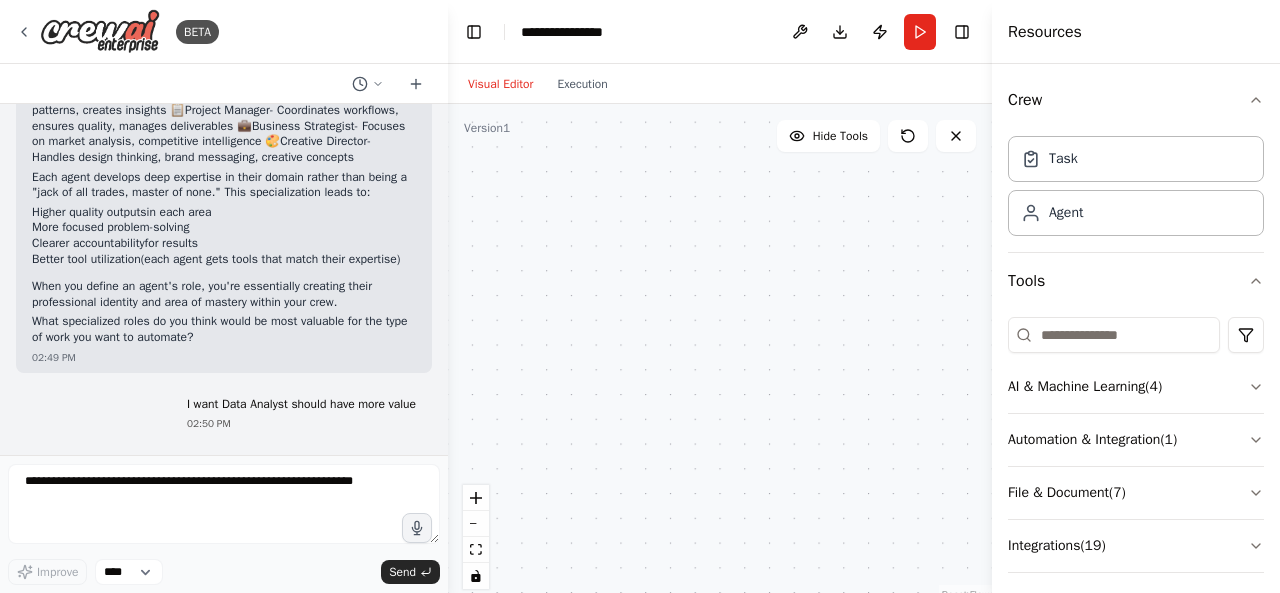 scroll, scrollTop: 1460, scrollLeft: 0, axis: vertical 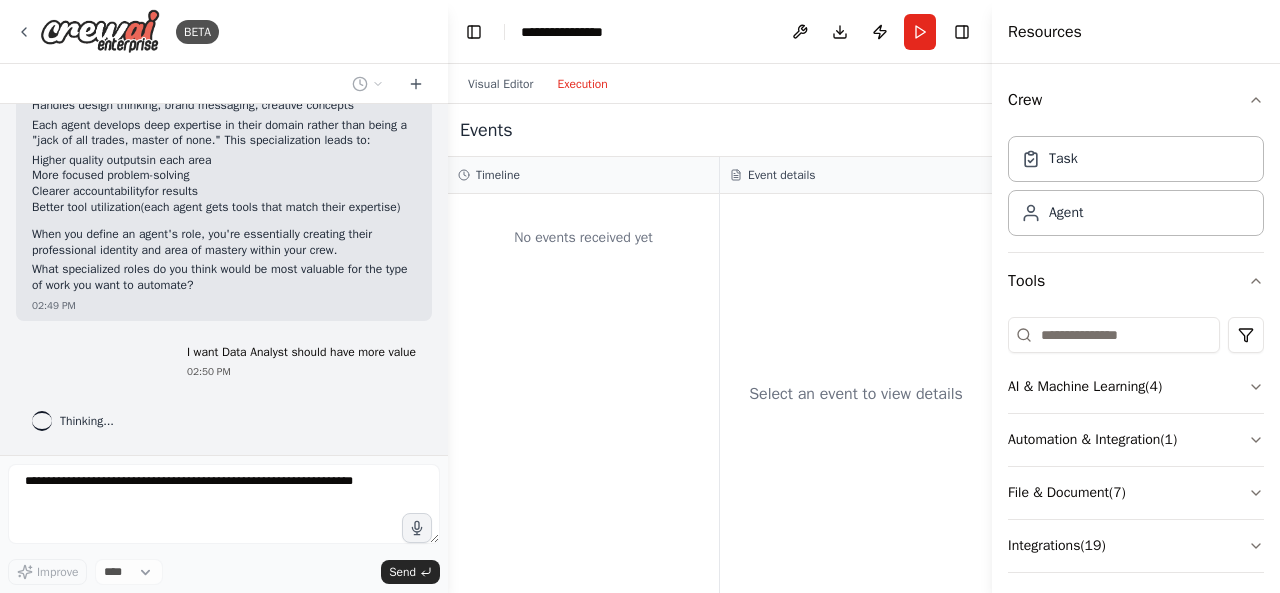 click on "Execution" at bounding box center [582, 84] 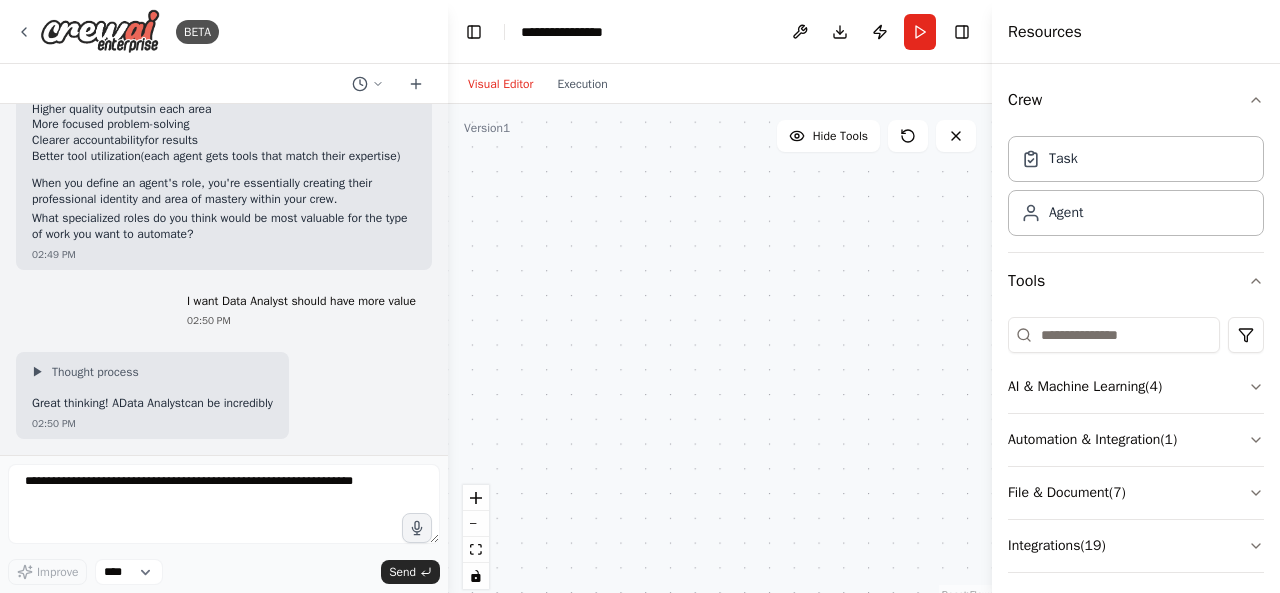 click on "Visual Editor" at bounding box center (500, 84) 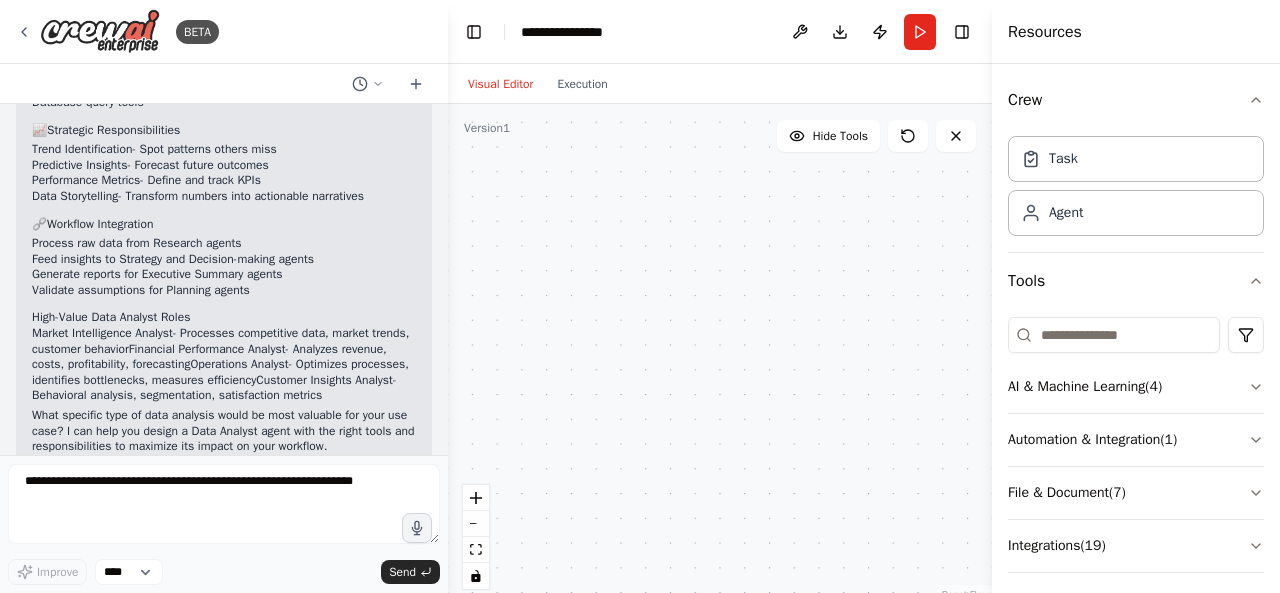 scroll, scrollTop: 2003, scrollLeft: 0, axis: vertical 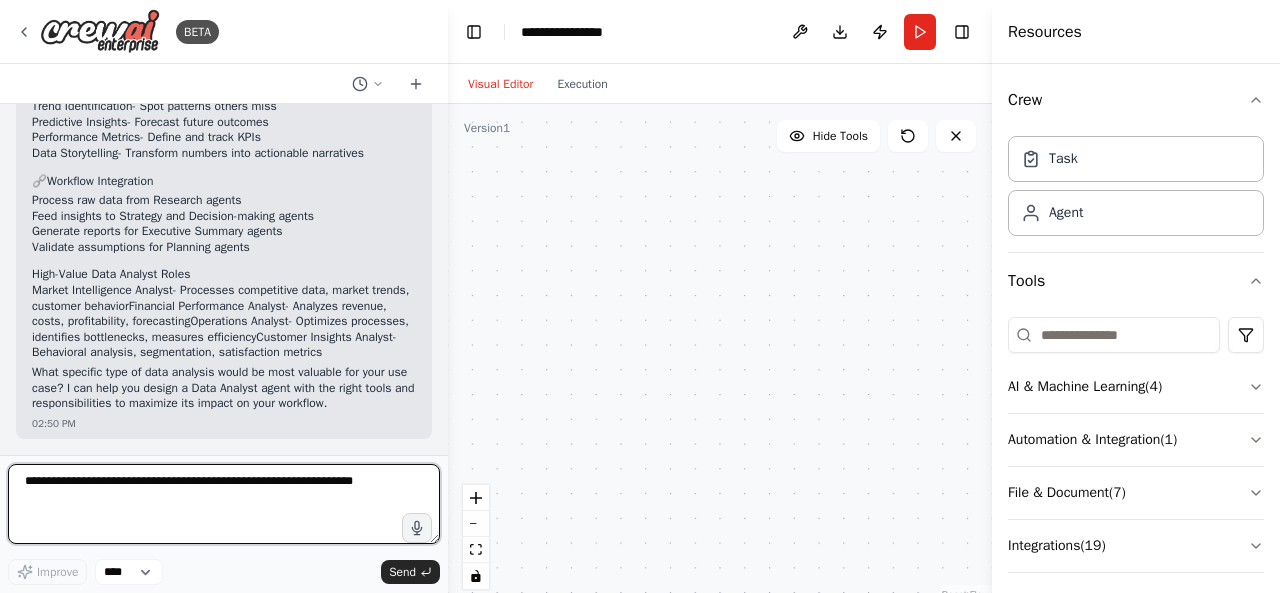 click at bounding box center [224, 504] 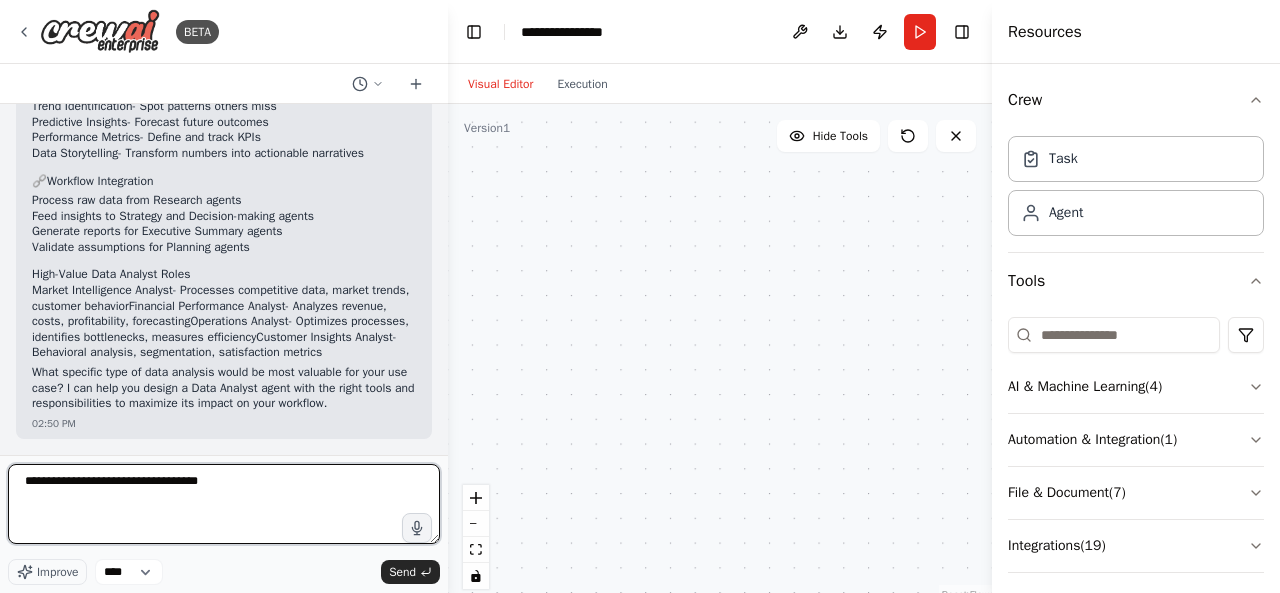 type on "**********" 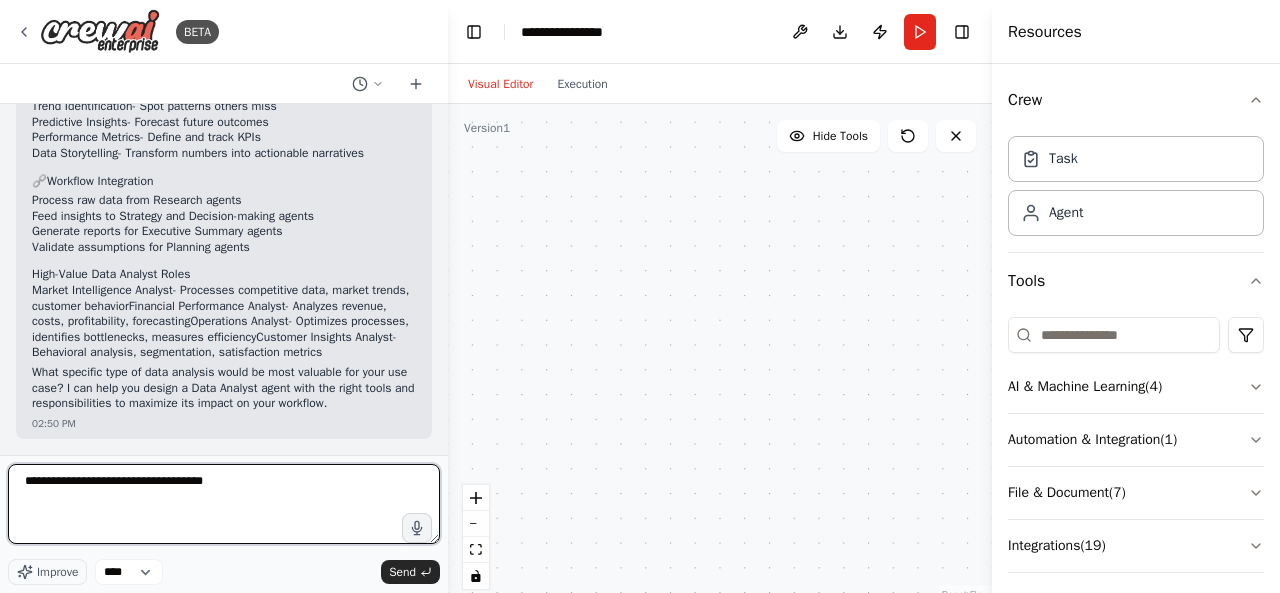 type 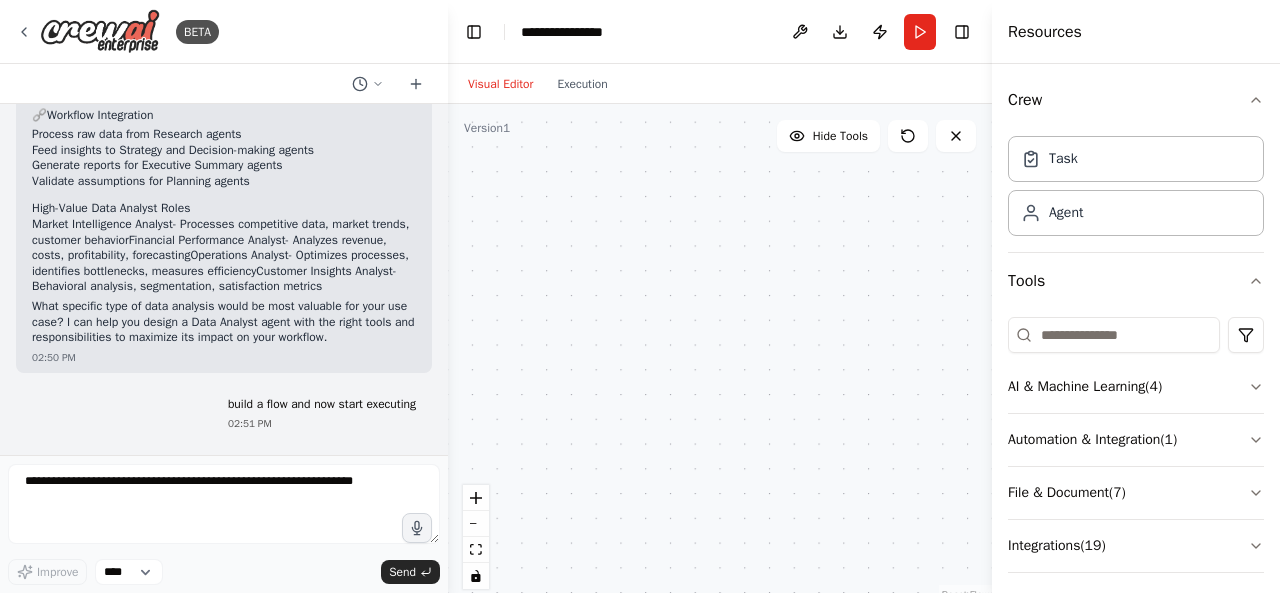 scroll, scrollTop: 2122, scrollLeft: 0, axis: vertical 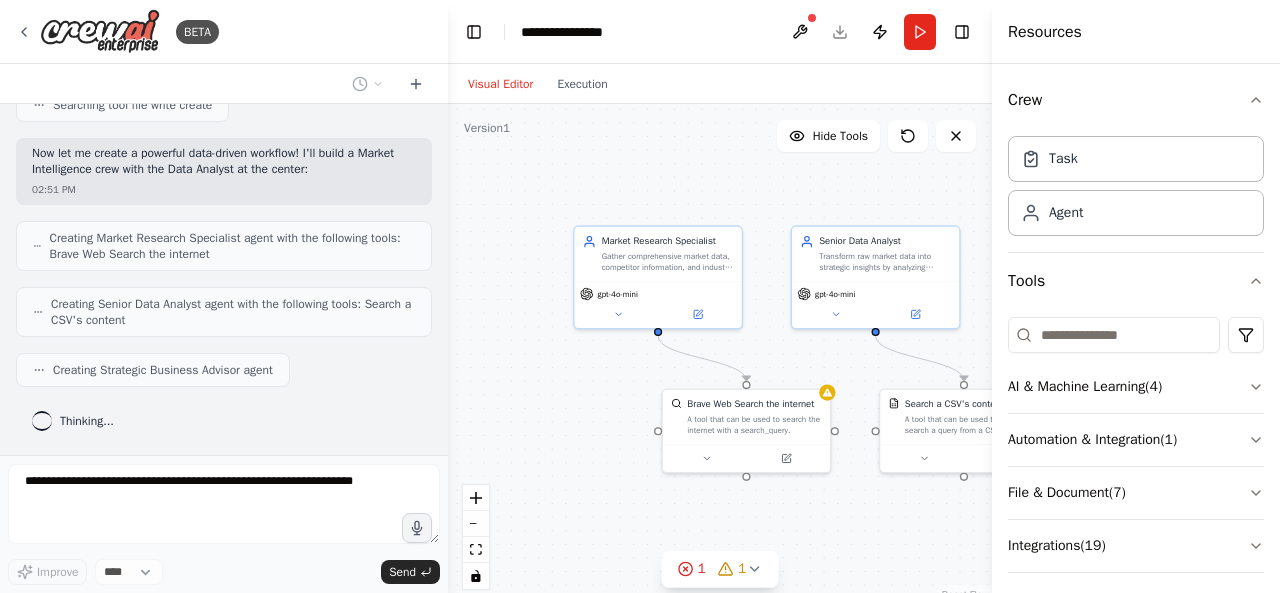 click on ".deletable-edge-delete-btn {
width: 20px;
height: 20px;
border: 0px solid #ffffff;
color: #6b7280;
background-color: #f8fafc;
cursor: pointer;
border-radius: 50%;
font-size: 12px;
padding: 3px;
display: flex;
align-items: center;
justify-content: center;
transition: all 0.2s cubic-bezier(0.4, 0, 0.2, 1);
box-shadow: 0 2px 4px rgba(0, 0, 0, 0.1);
}
.deletable-edge-delete-btn:hover {
background-color: #ef4444;
color: #ffffff;
border-color: #dc2626;
transform: scale(1.1);
box-shadow: 0 4px 12px rgba(239, 68, 68, 0.4);
}
.deletable-edge-delete-btn:active {
transform: scale(0.95);
box-shadow: 0 2px 4px rgba(239, 68, 68, 0.3);
}
Market Research Specialist gpt-4o-mini Brave Web Search the internet" at bounding box center [720, 354] 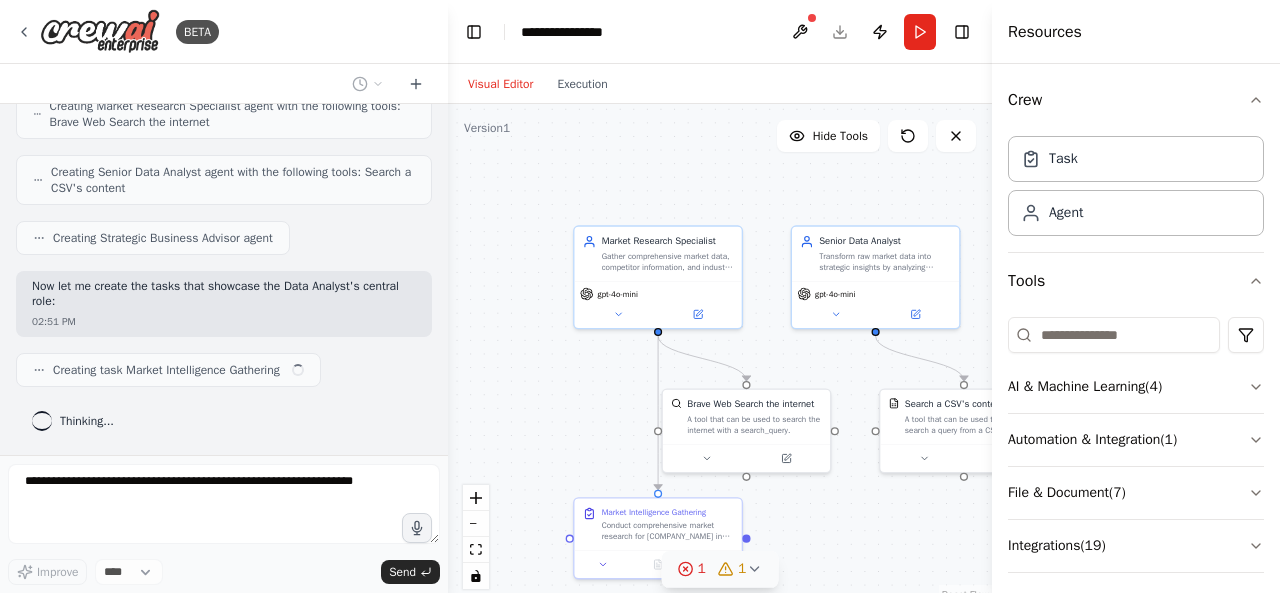 scroll, scrollTop: 2928, scrollLeft: 0, axis: vertical 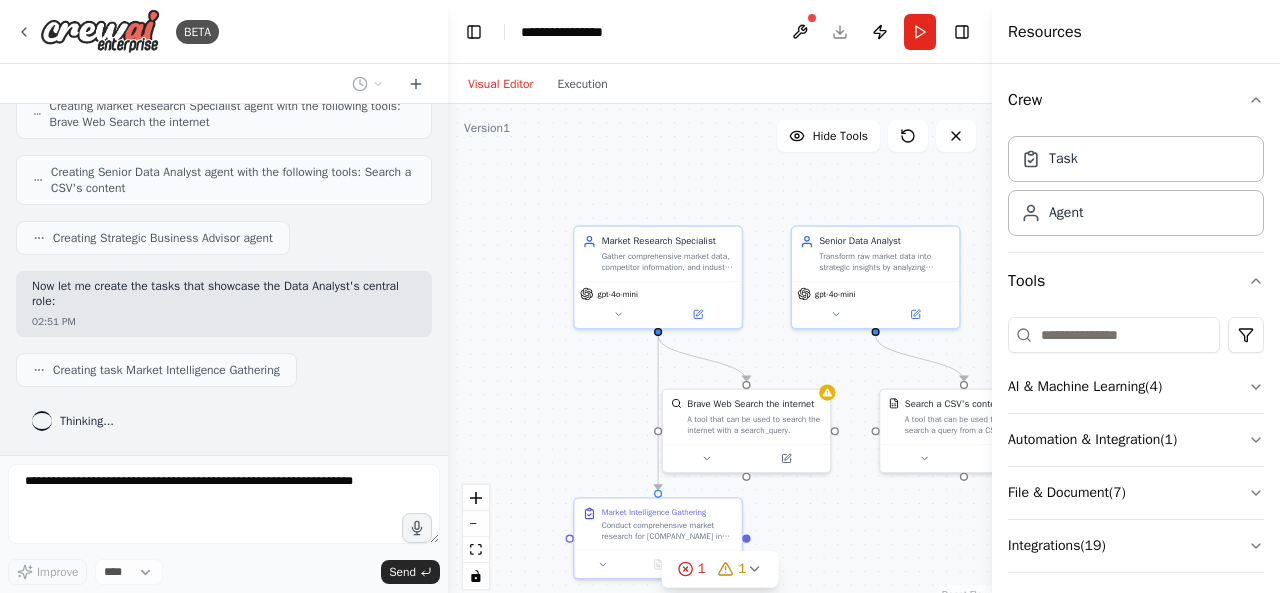 click on ".deletable-edge-delete-btn {
width: 20px;
height: 20px;
border: 0px solid #ffffff;
color: #6b7280;
background-color: #f8fafc;
cursor: pointer;
border-radius: 50%;
font-size: 12px;
padding: 3px;
display: flex;
align-items: center;
justify-content: center;
transition: all 0.2s cubic-bezier(0.4, 0, 0.2, 1);
box-shadow: 0 2px 4px rgba(0, 0, 0, 0.1);
}
.deletable-edge-delete-btn:hover {
background-color: #ef4444;
color: #ffffff;
border-color: #dc2626;
transform: scale(1.1);
box-shadow: 0 4px 12px rgba(239, 68, 68, 0.4);
}
.deletable-edge-delete-btn:active {
transform: scale(0.95);
box-shadow: 0 2px 4px rgba(239, 68, 68, 0.3);
}
Market Research Specialist gpt-4o-mini Brave Web Search the internet" at bounding box center (720, 354) 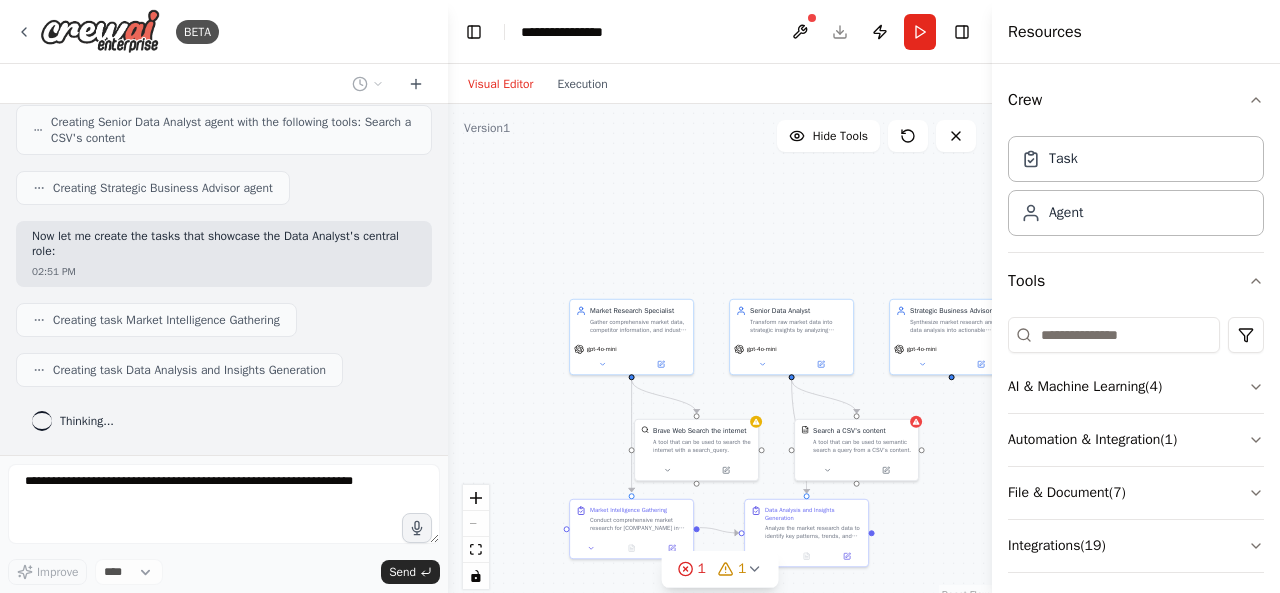 scroll, scrollTop: 3027, scrollLeft: 0, axis: vertical 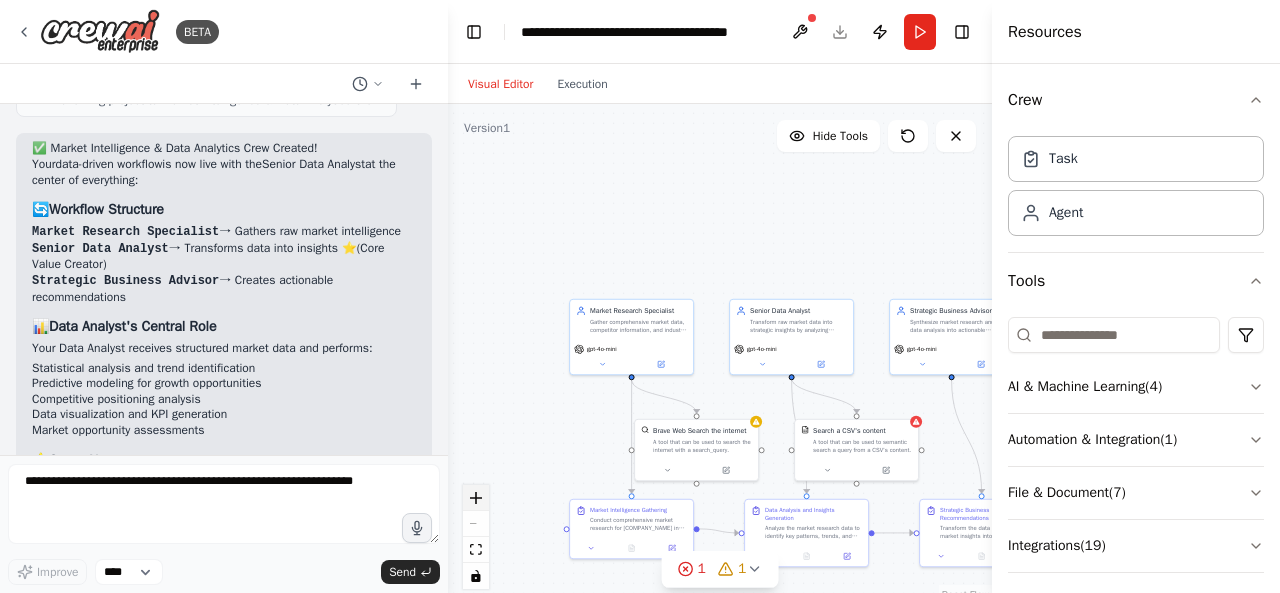 click 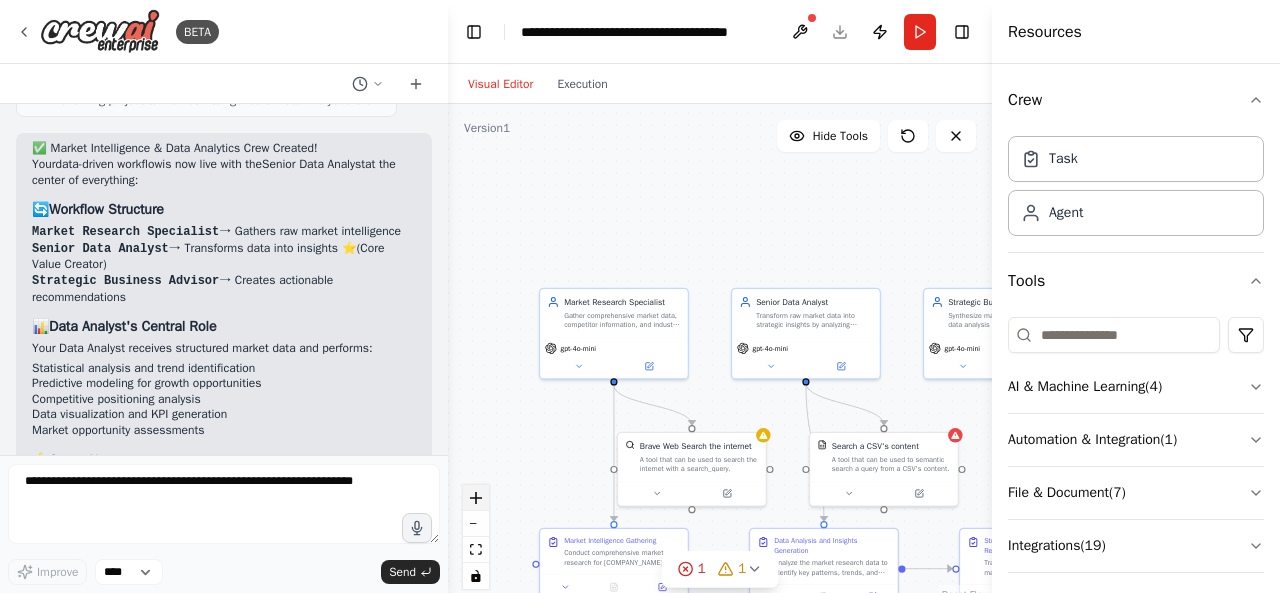 click 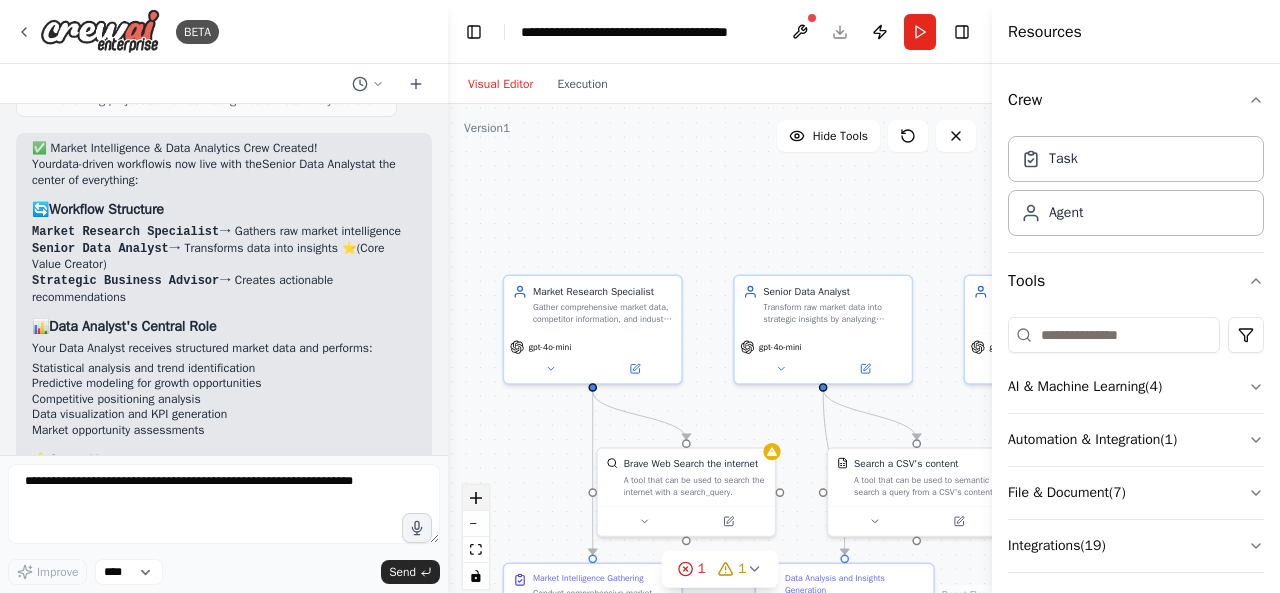 click 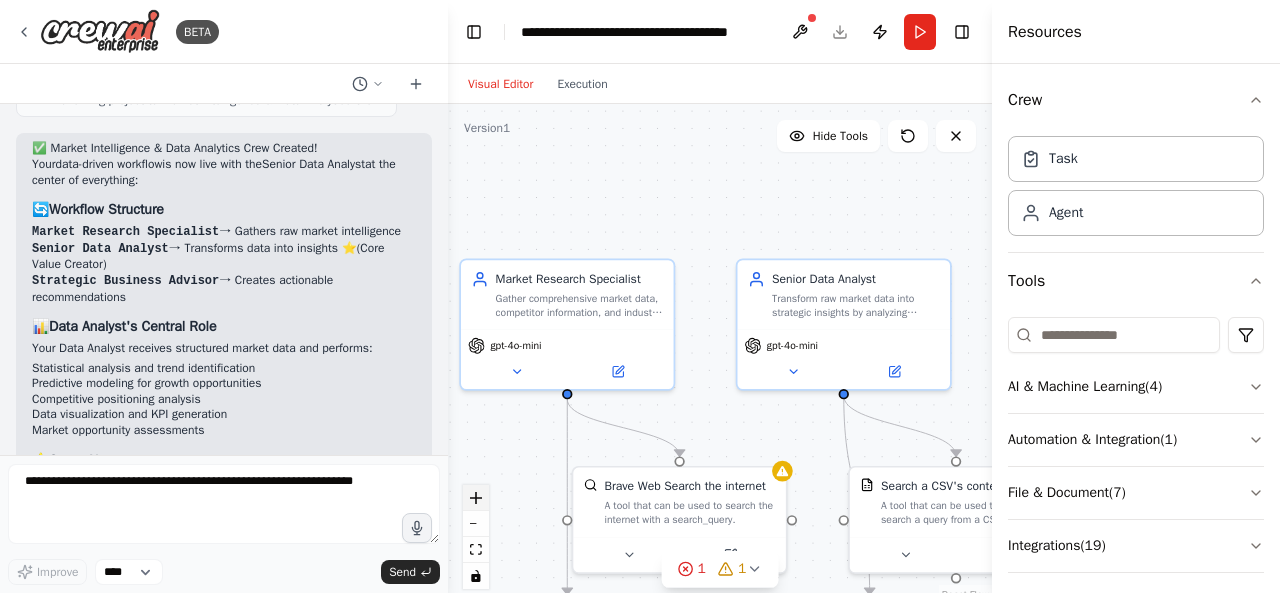 click 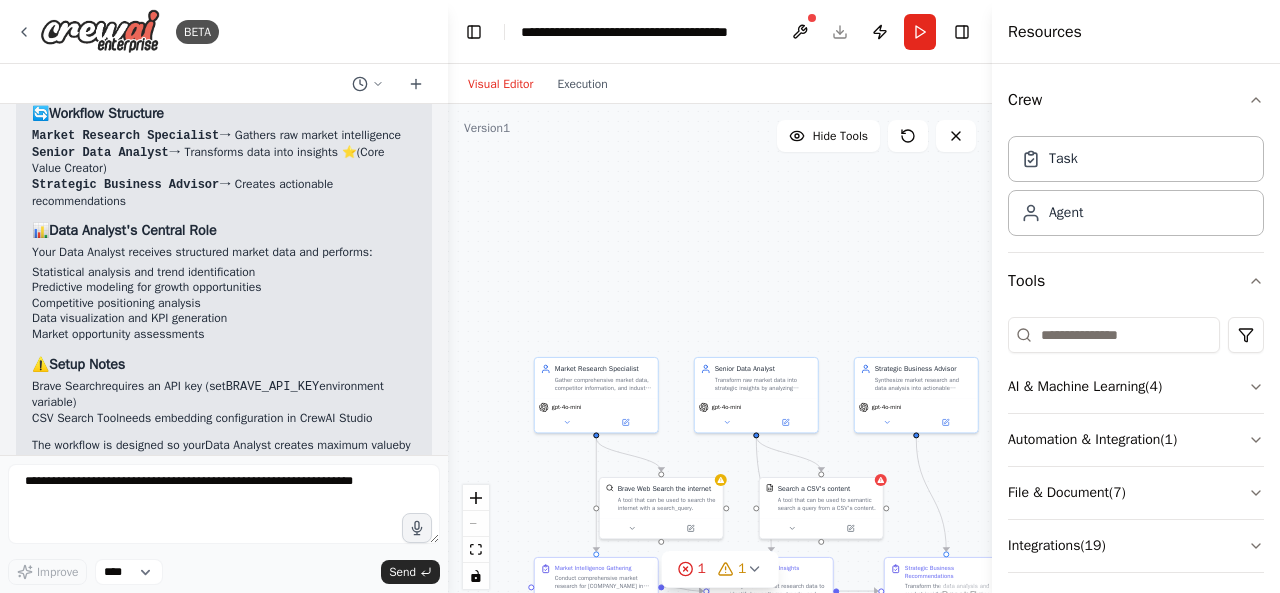 scroll, scrollTop: 3400, scrollLeft: 0, axis: vertical 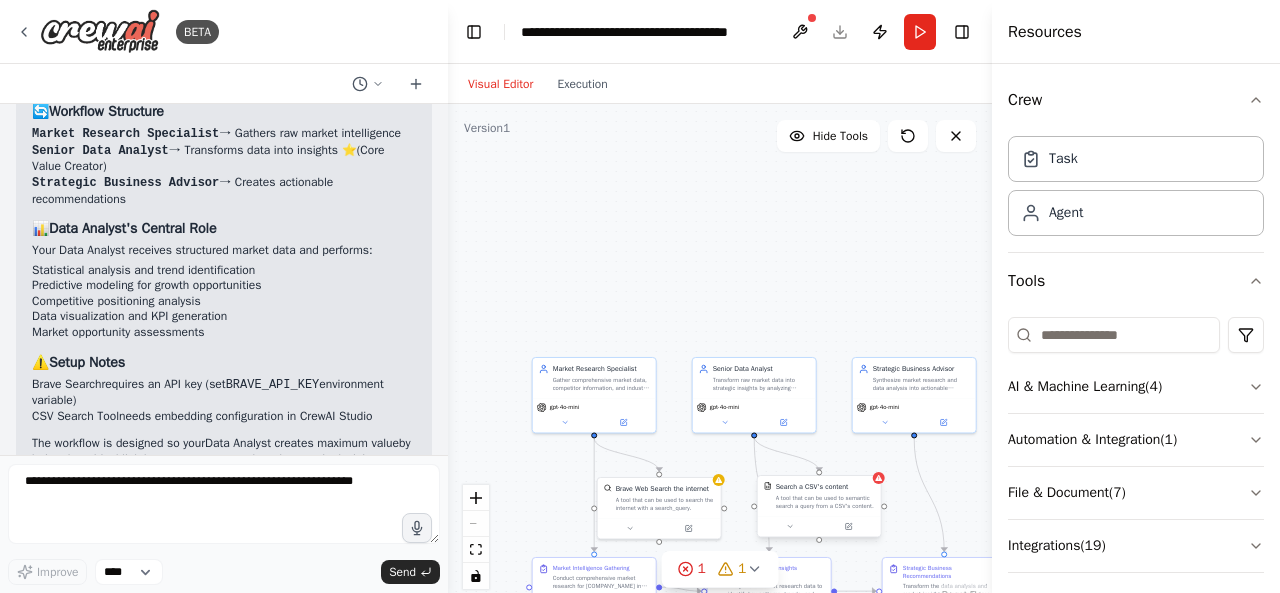 click on "Search a CSV's content A tool that can be used to semantic search a query from a CSV's content." at bounding box center (819, 496) 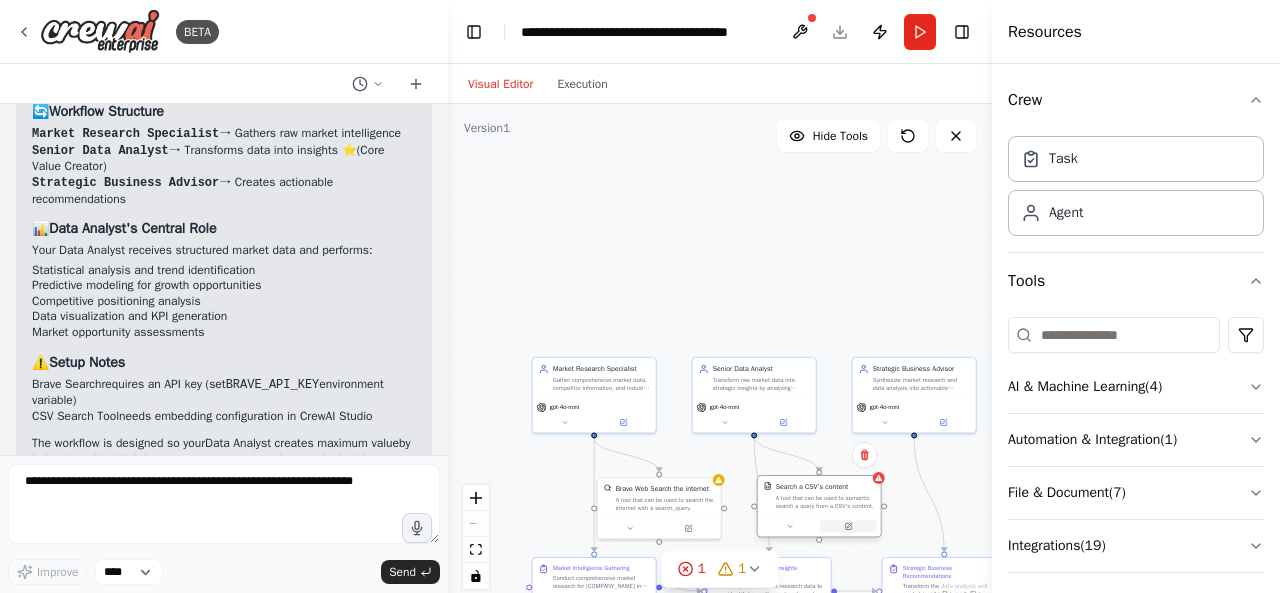click 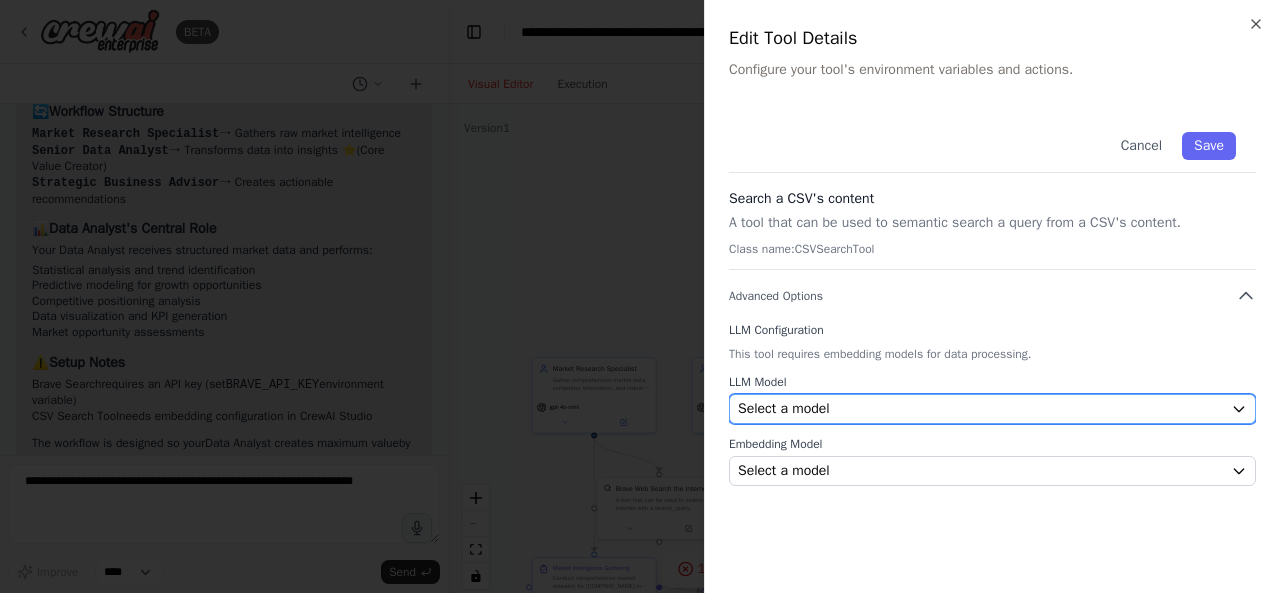 click on "Select a model" at bounding box center (784, 409) 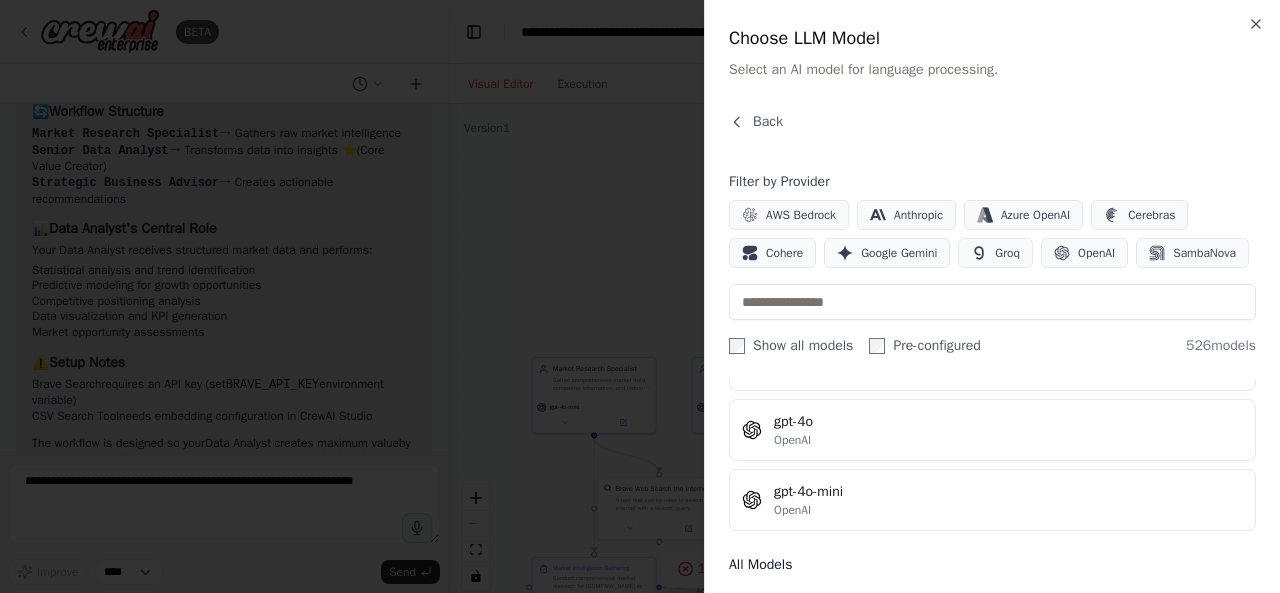 scroll, scrollTop: 408, scrollLeft: 0, axis: vertical 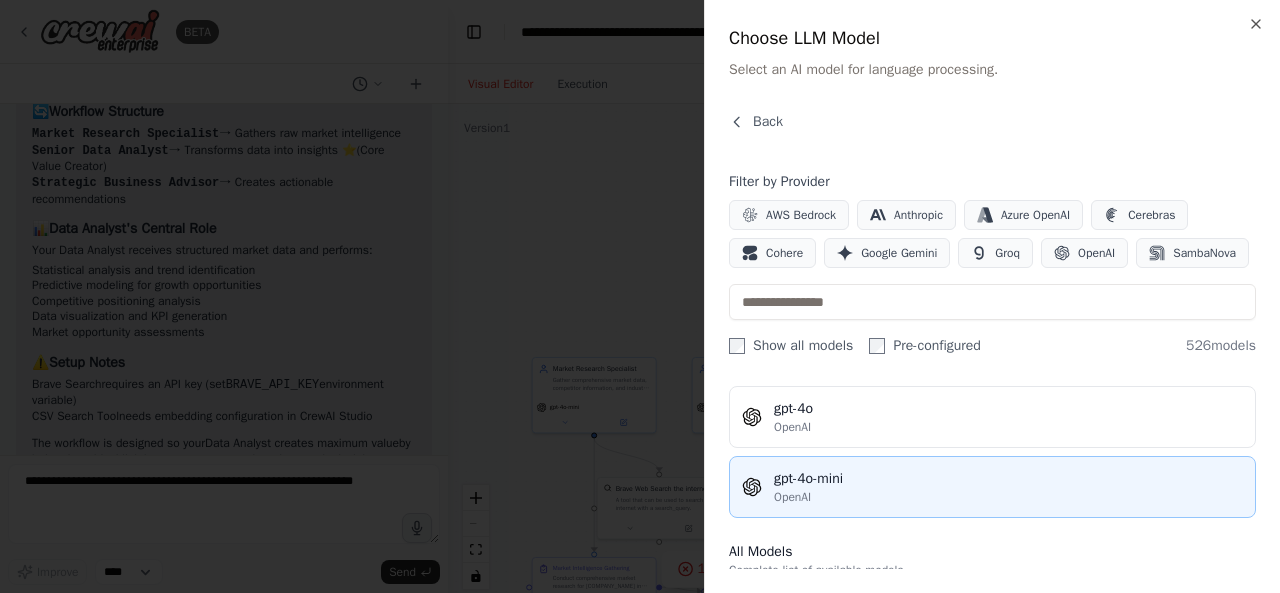 click on "gpt-4o-mini" at bounding box center [1008, 479] 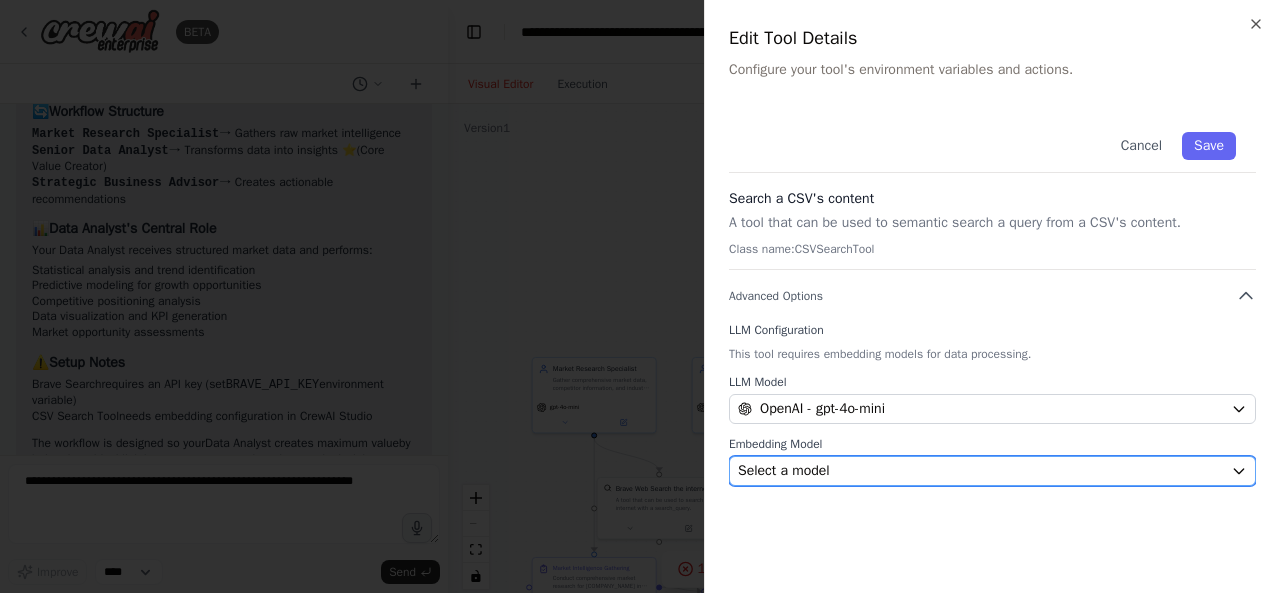 click on "Select a model" at bounding box center [784, 471] 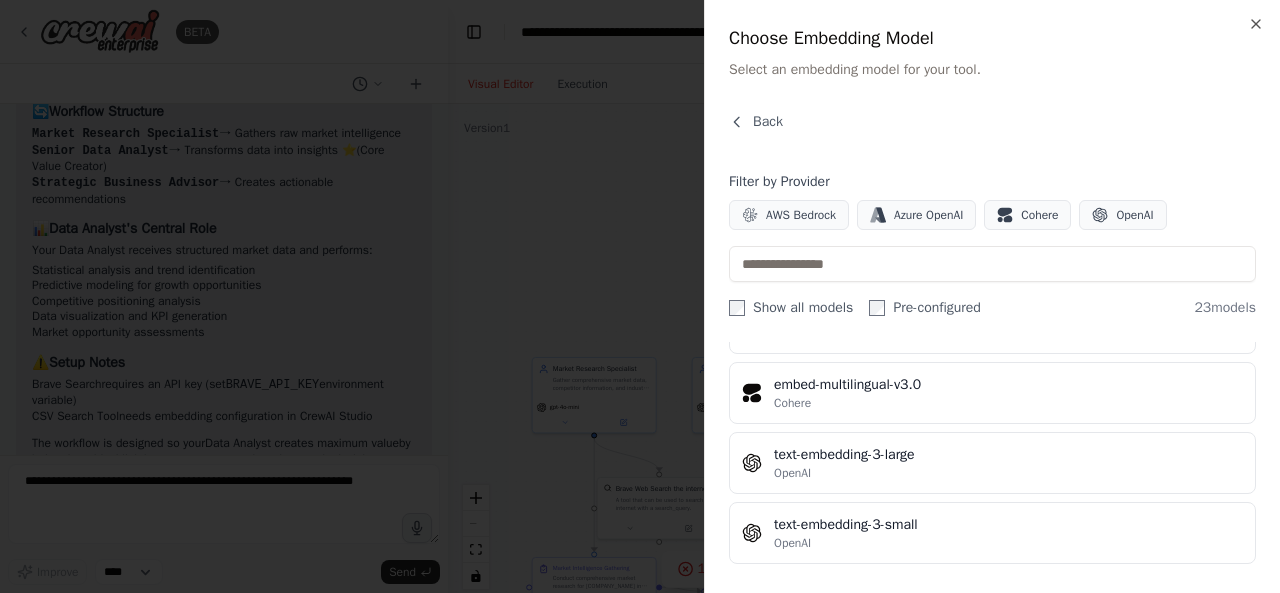 scroll, scrollTop: 1438, scrollLeft: 0, axis: vertical 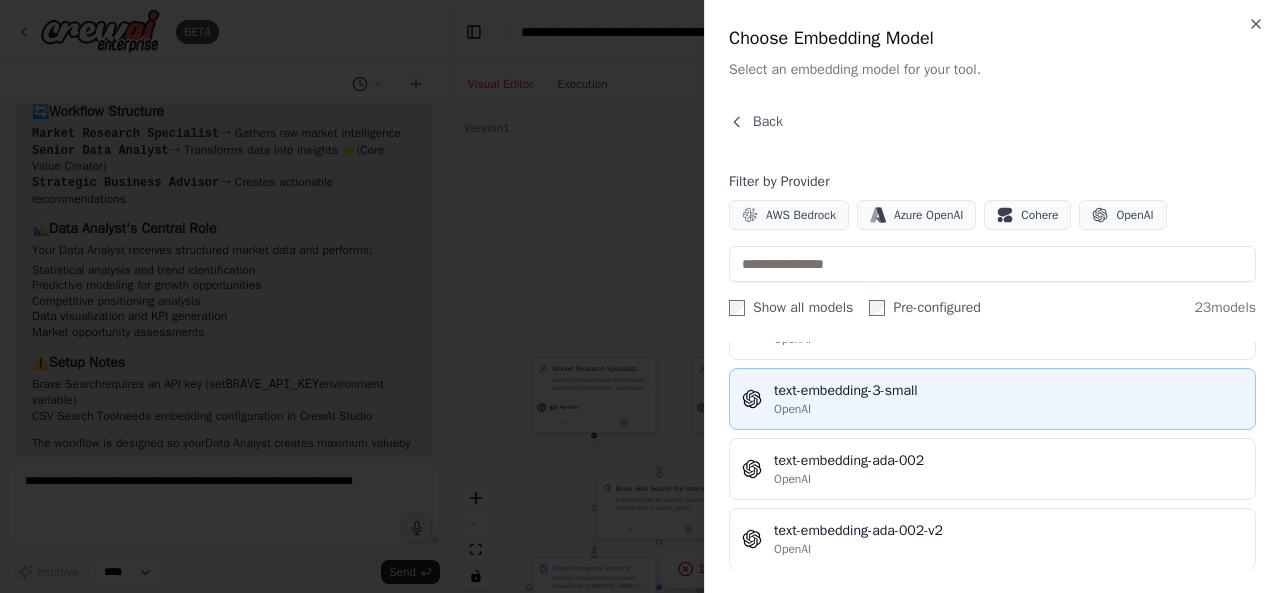 click on "OpenAI" at bounding box center (1008, 409) 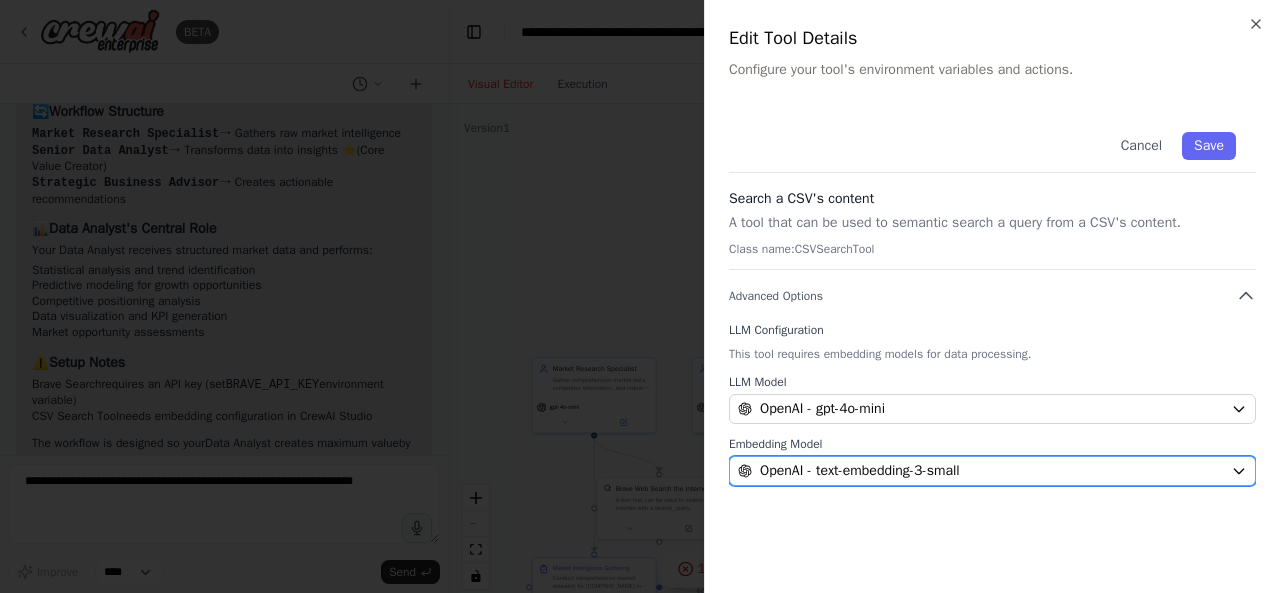 click on "OpenAI - text-embedding-3-small" at bounding box center [860, 471] 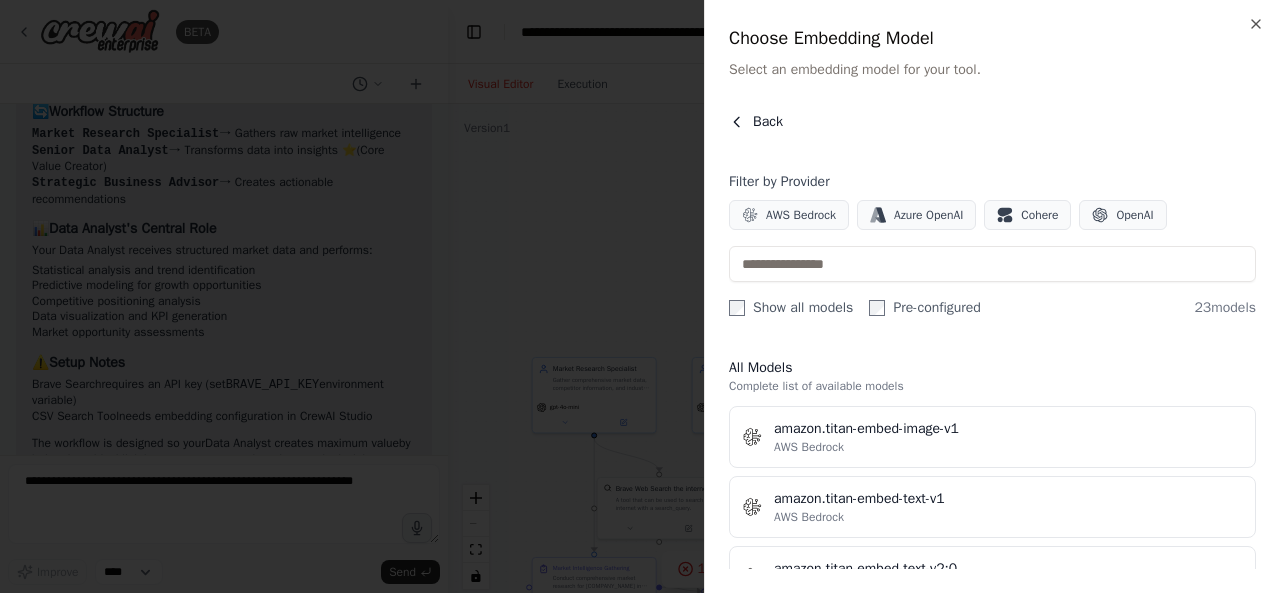 click on "Back" at bounding box center (756, 122) 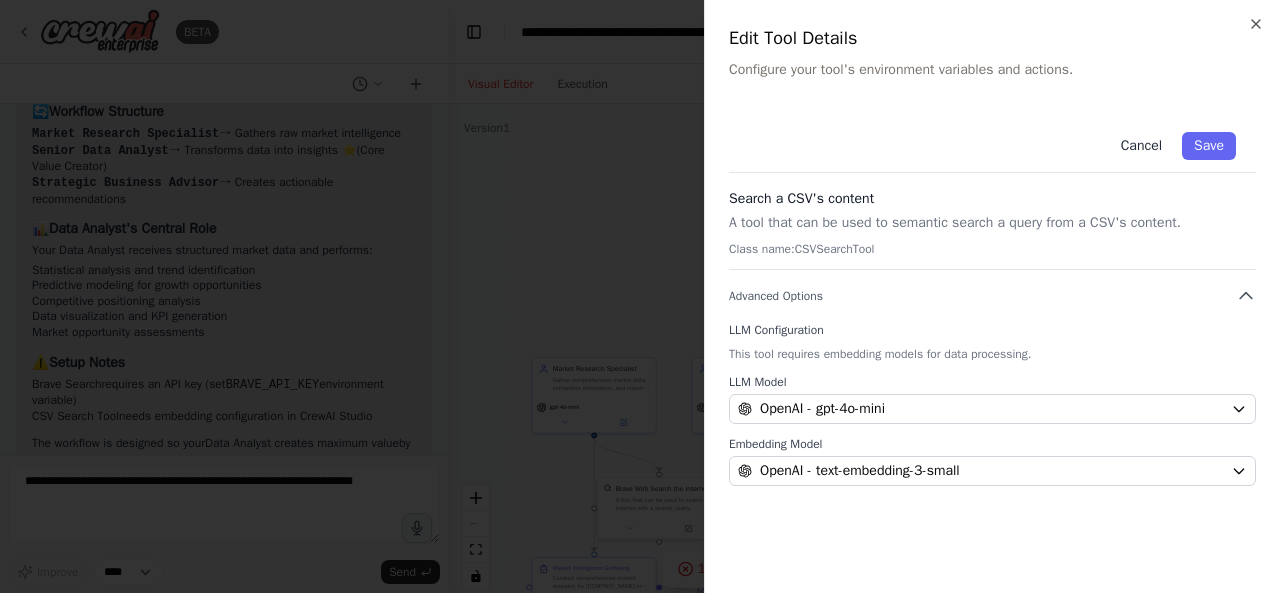 click on "Cancel" at bounding box center [1141, 146] 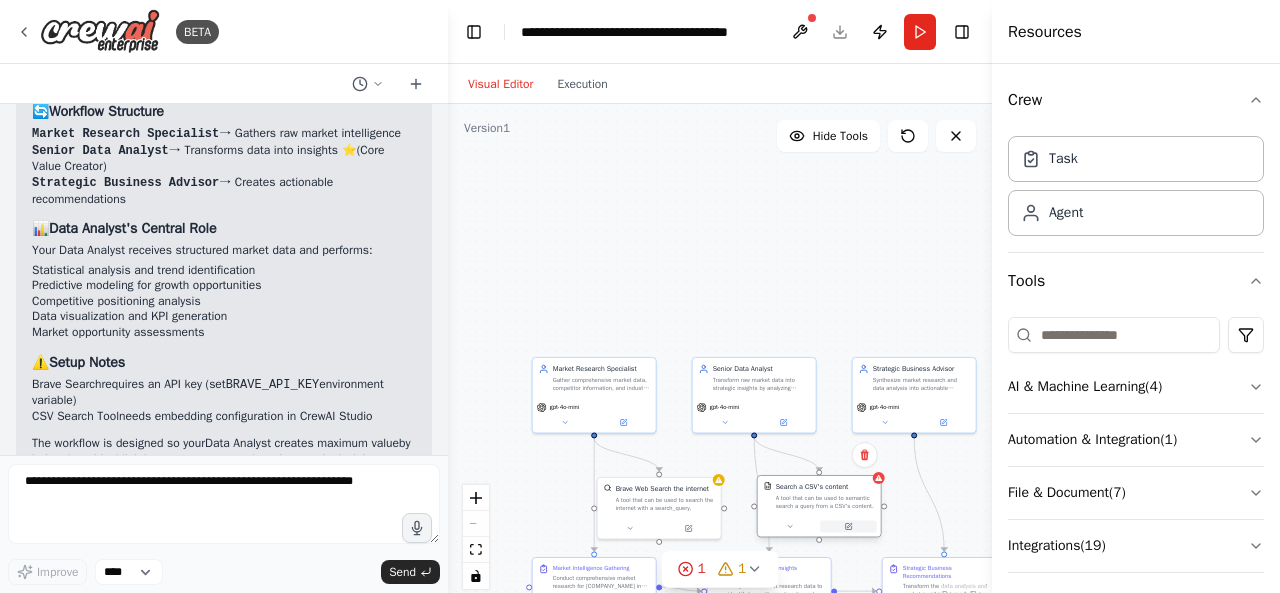 click at bounding box center [848, 526] 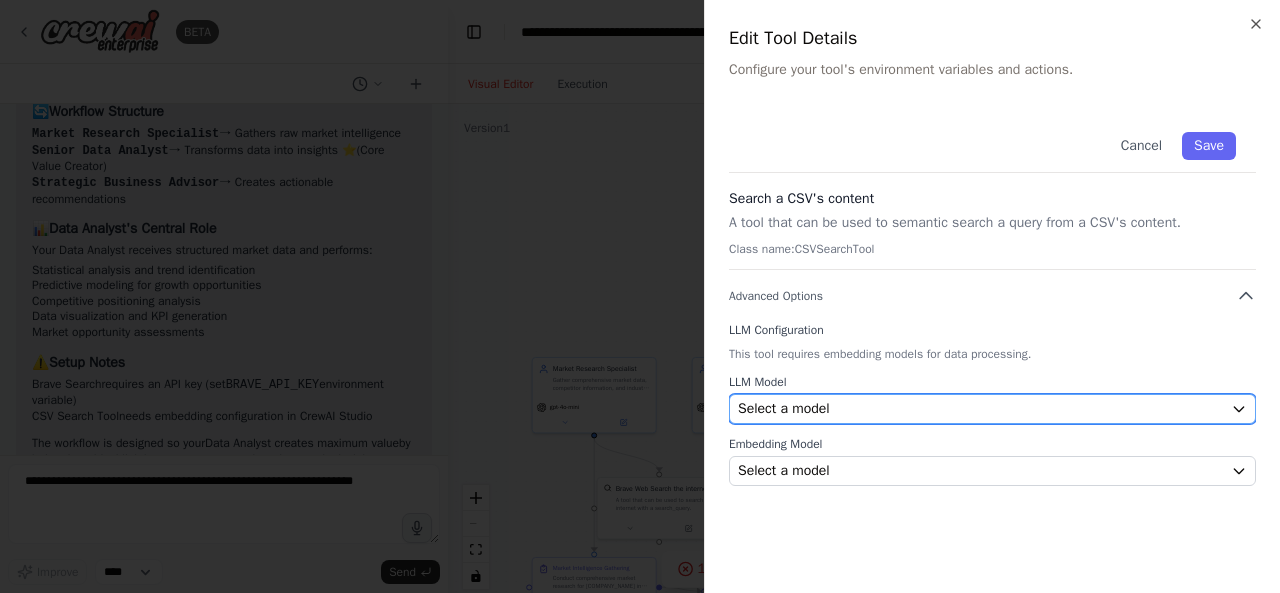click on "Select a model" at bounding box center [784, 409] 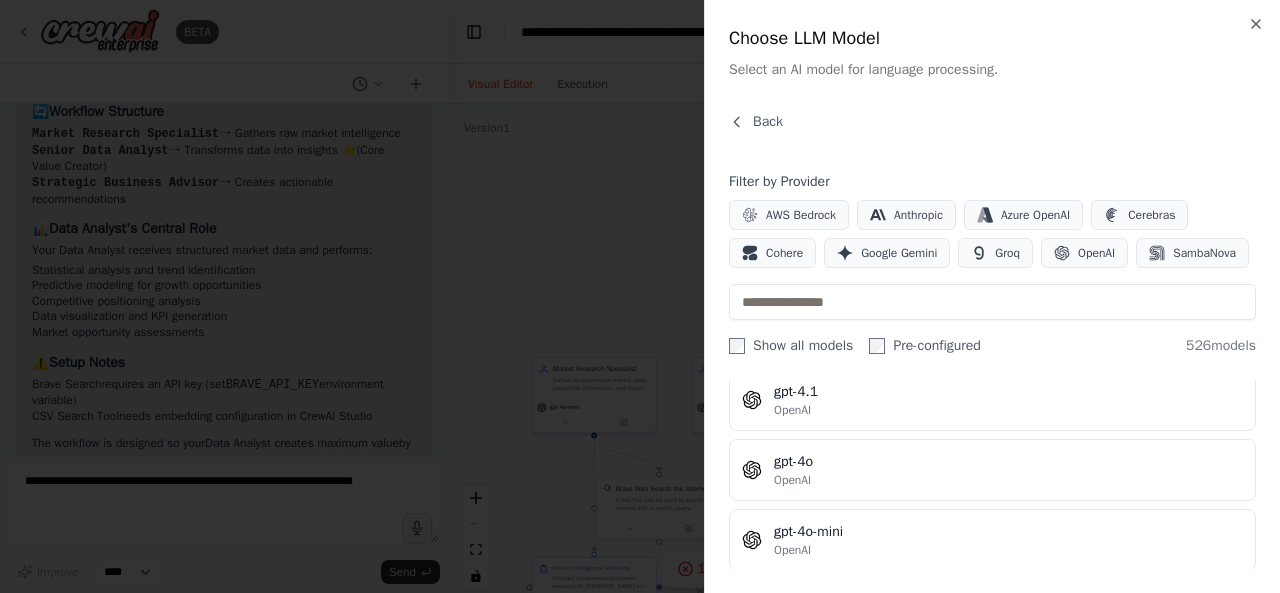 scroll, scrollTop: 359, scrollLeft: 0, axis: vertical 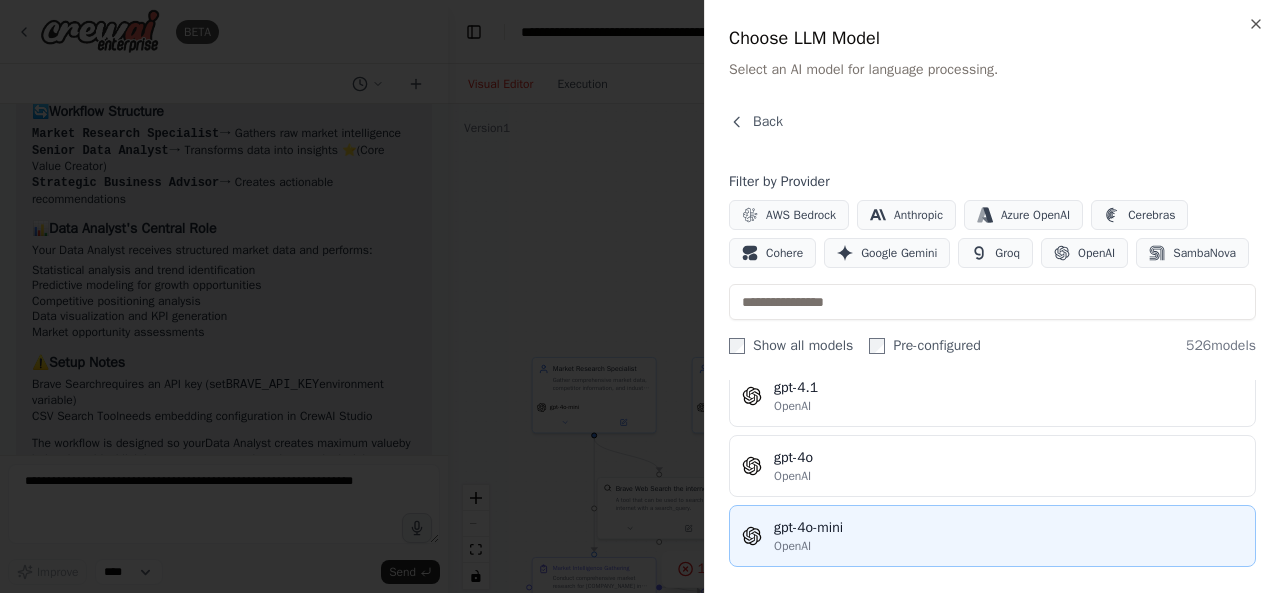 click on "OpenAI" at bounding box center [792, 546] 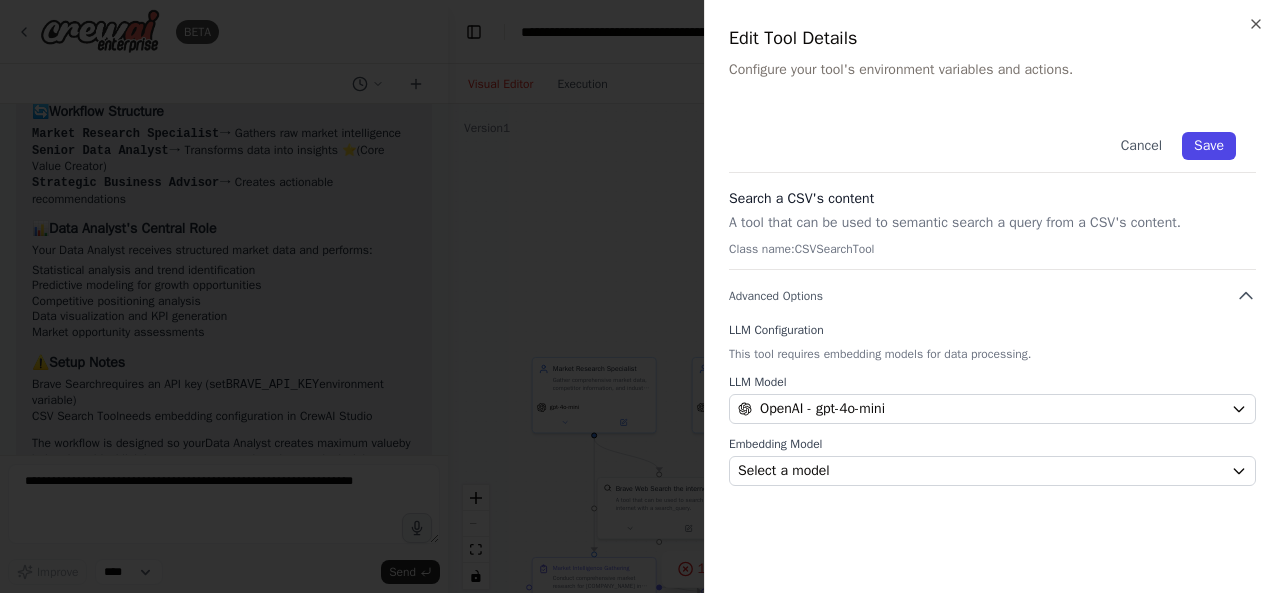 click on "Save" at bounding box center [1209, 146] 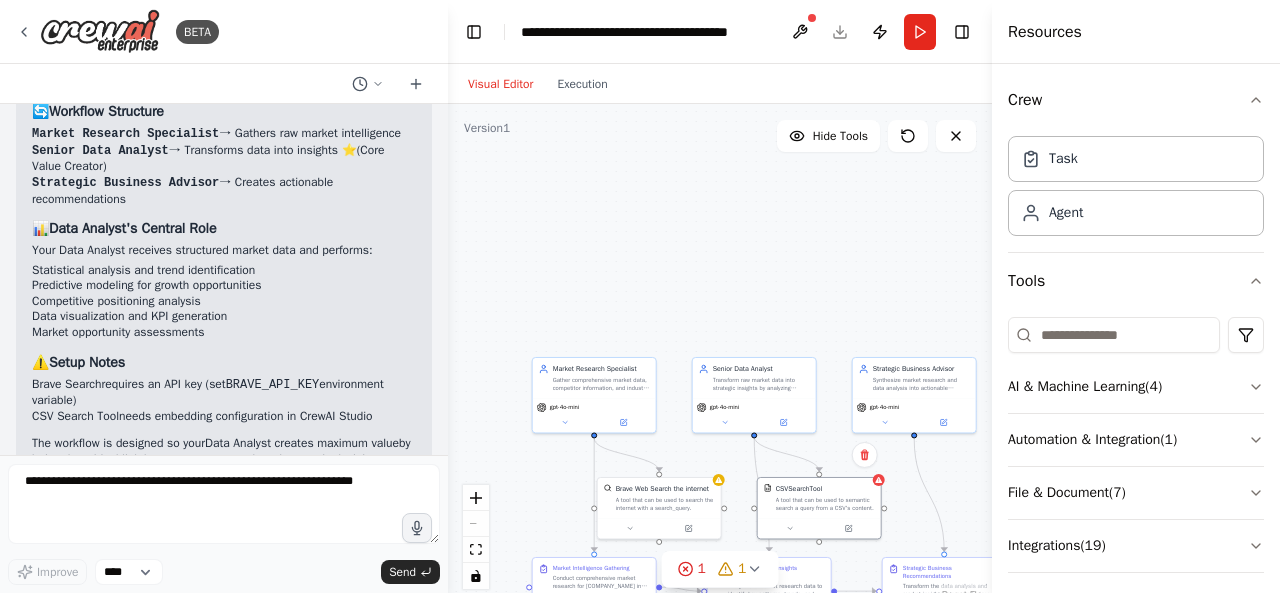 click on ".deletable-edge-delete-btn {
width: 20px;
height: 20px;
border: 0px solid #ffffff;
color: #6b7280;
background-color: #f8fafc;
cursor: pointer;
border-radius: 50%;
font-size: 12px;
padding: 3px;
display: flex;
align-items: center;
justify-content: center;
transition: all 0.2s cubic-bezier(0.4, 0, 0.2, 1);
box-shadow: 0 2px 4px rgba(0, 0, 0, 0.1);
}
.deletable-edge-delete-btn:hover {
background-color: #ef4444;
color: #ffffff;
border-color: #dc2626;
transform: scale(1.1);
box-shadow: 0 4px 12px rgba(239, 68, 68, 0.4);
}
.deletable-edge-delete-btn:active {
transform: scale(0.95);
box-shadow: 0 2px 4px rgba(239, 68, 68, 0.3);
}
Market Research Specialist gpt-4o-mini Brave Web Search the internet" at bounding box center [720, 354] 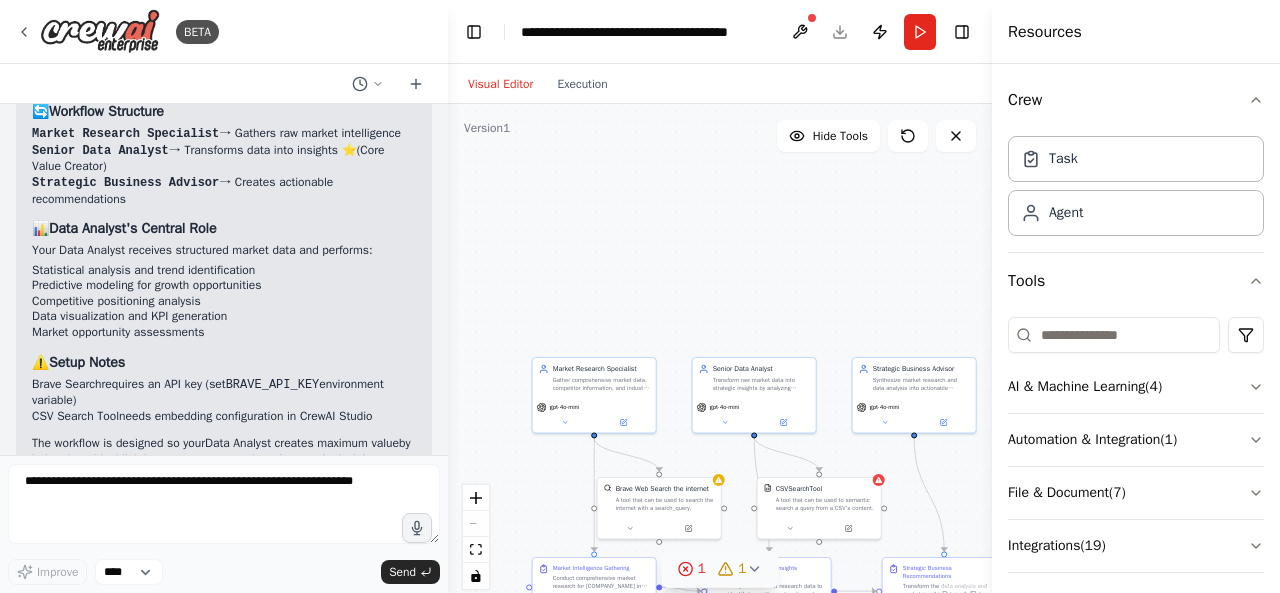 click 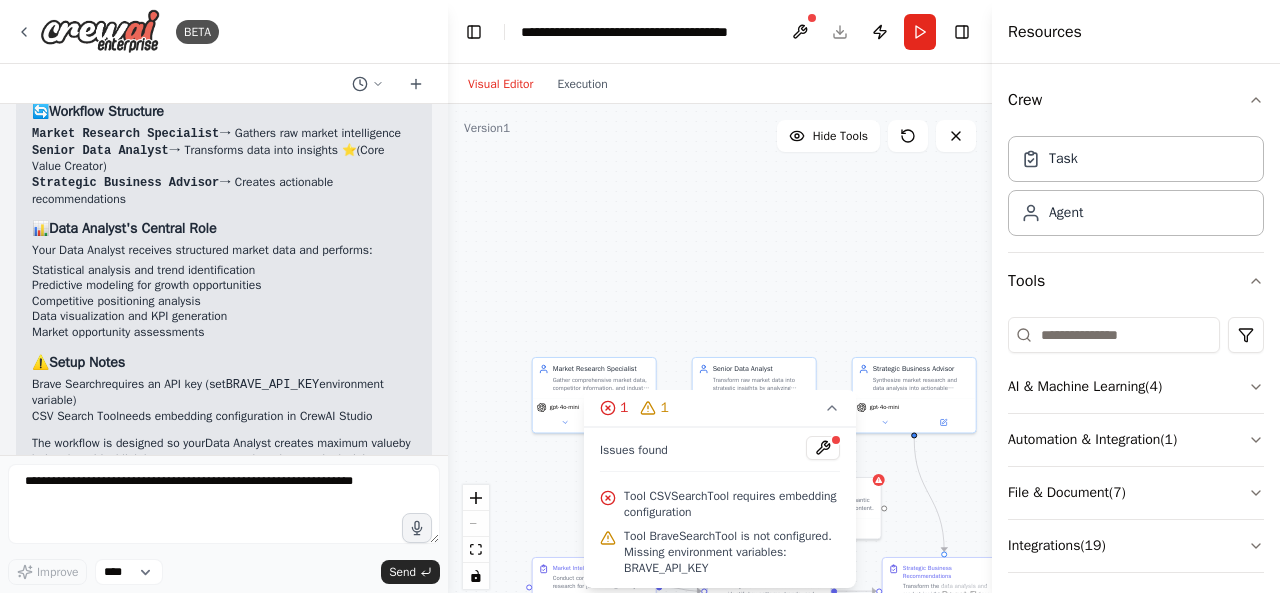 click on "Tool BraveSearchTool is not configured. Missing environment variables: BRAVE_API_KEY" at bounding box center [732, 552] 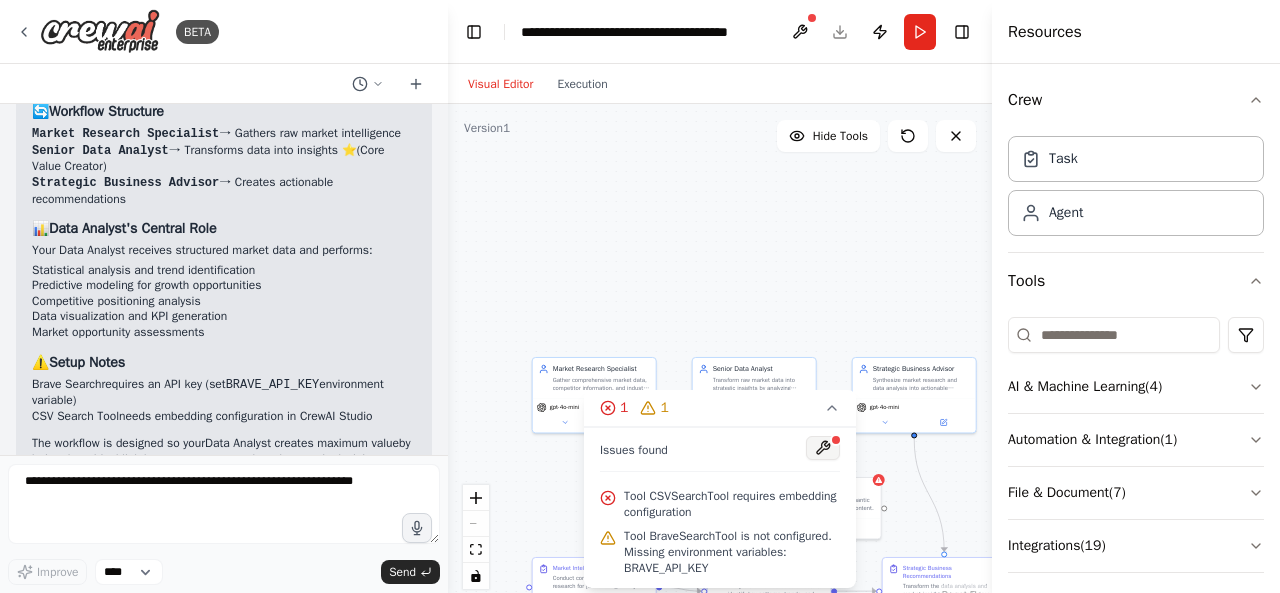 click at bounding box center [823, 448] 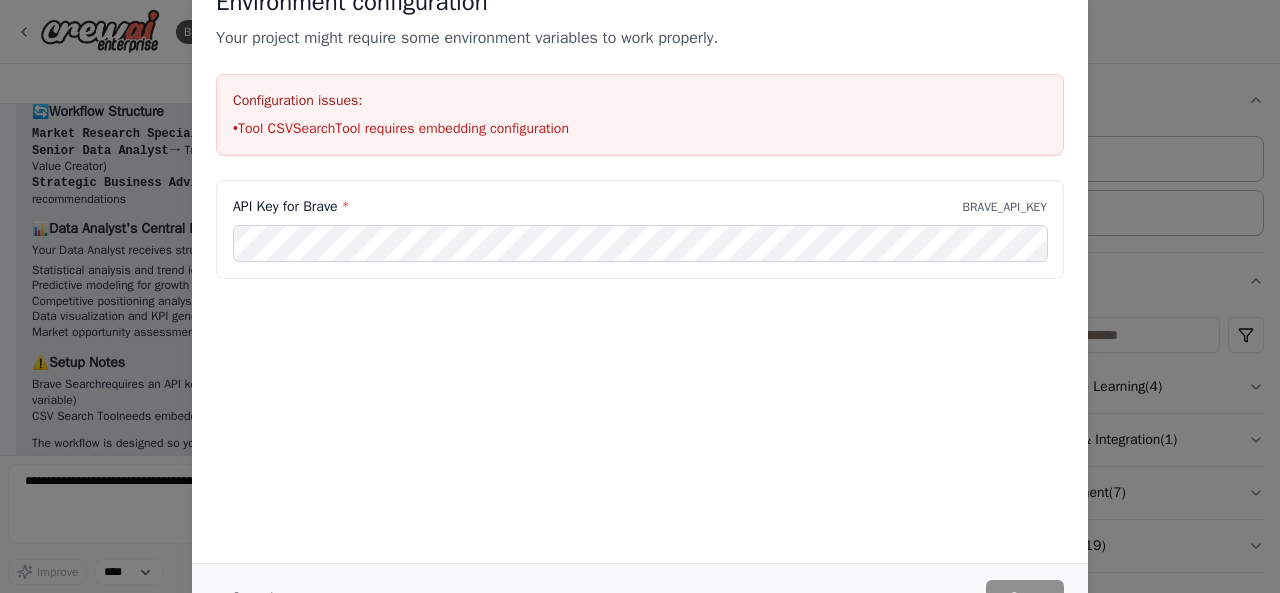 click on "Environment configuration Your project might require some environment variables to work properly. Configuration issues: •  Tool CSVSearchTool requires embedding configuration API Key for Brave * BRAVE_API_KEY Cancel Save" at bounding box center (640, 296) 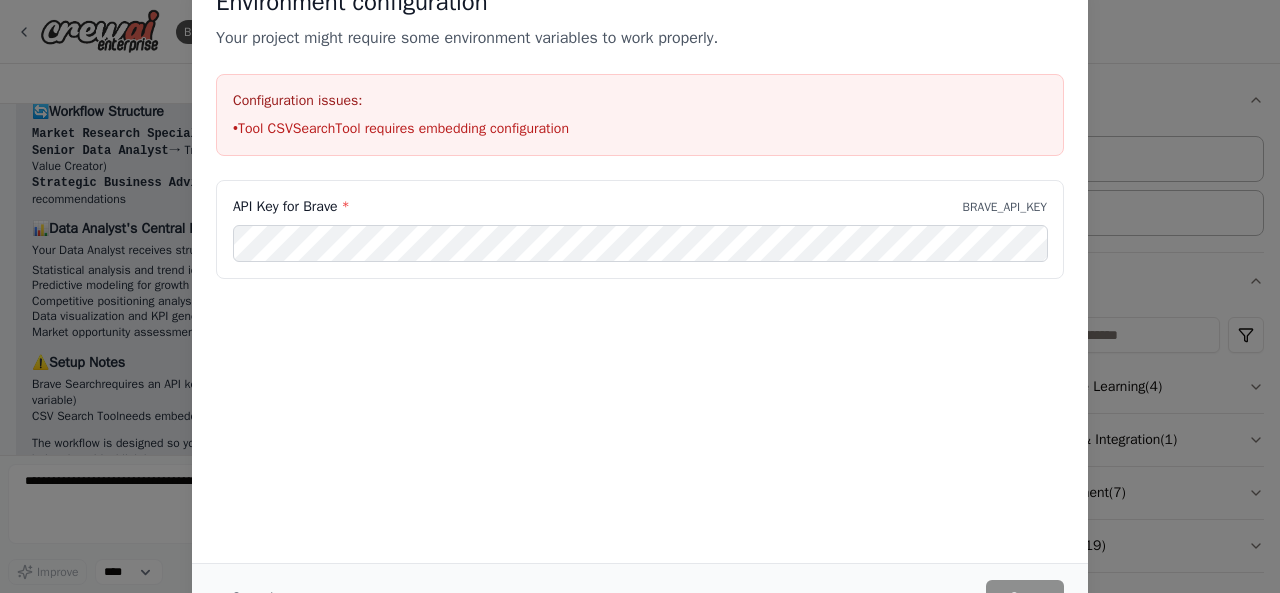 click on "Environment configuration Your project might require some environment variables to work properly. Configuration issues: •  Tool CSVSearchTool requires embedding configuration API Key for Brave * BRAVE_API_KEY Cancel Save" at bounding box center (640, 296) 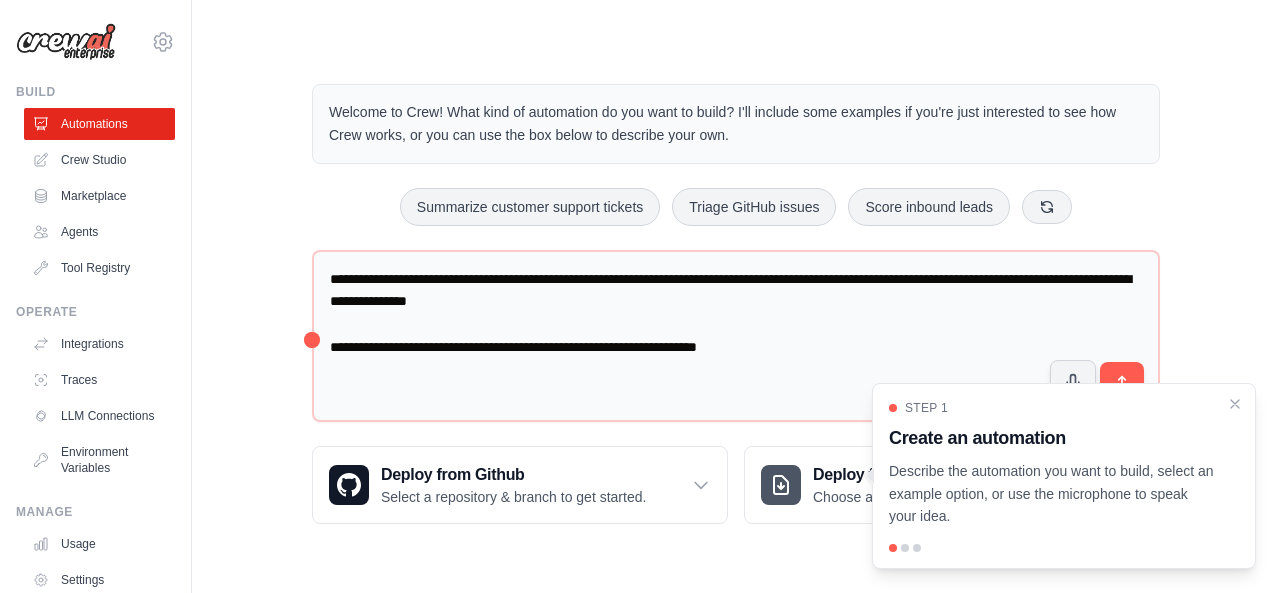scroll, scrollTop: 0, scrollLeft: 0, axis: both 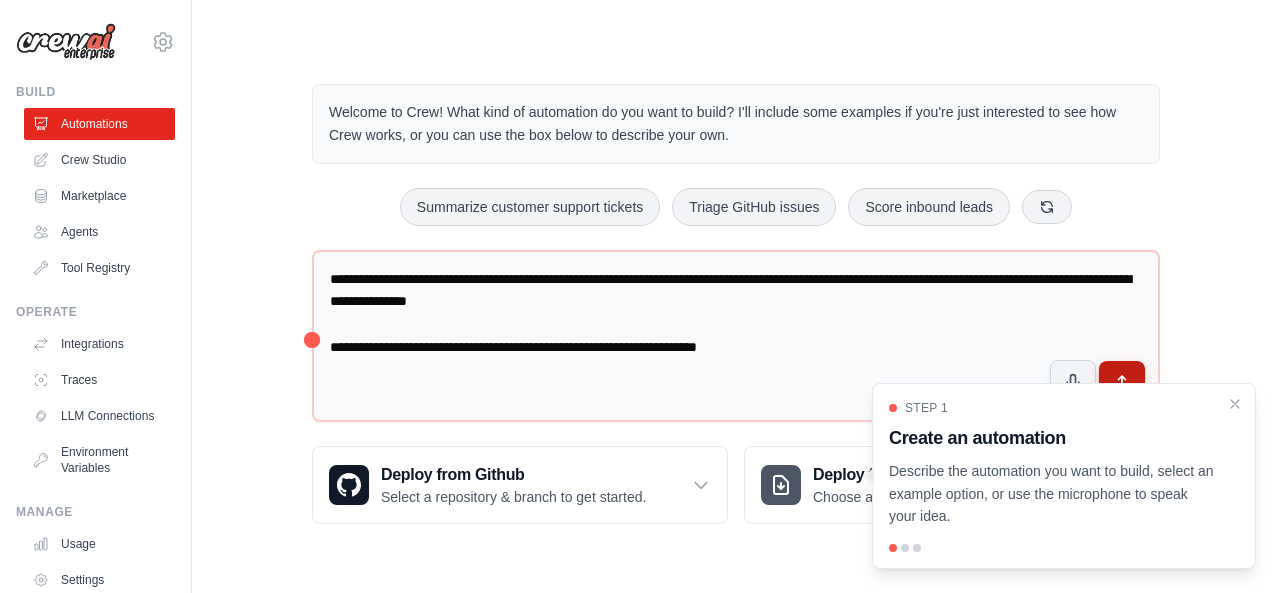 click 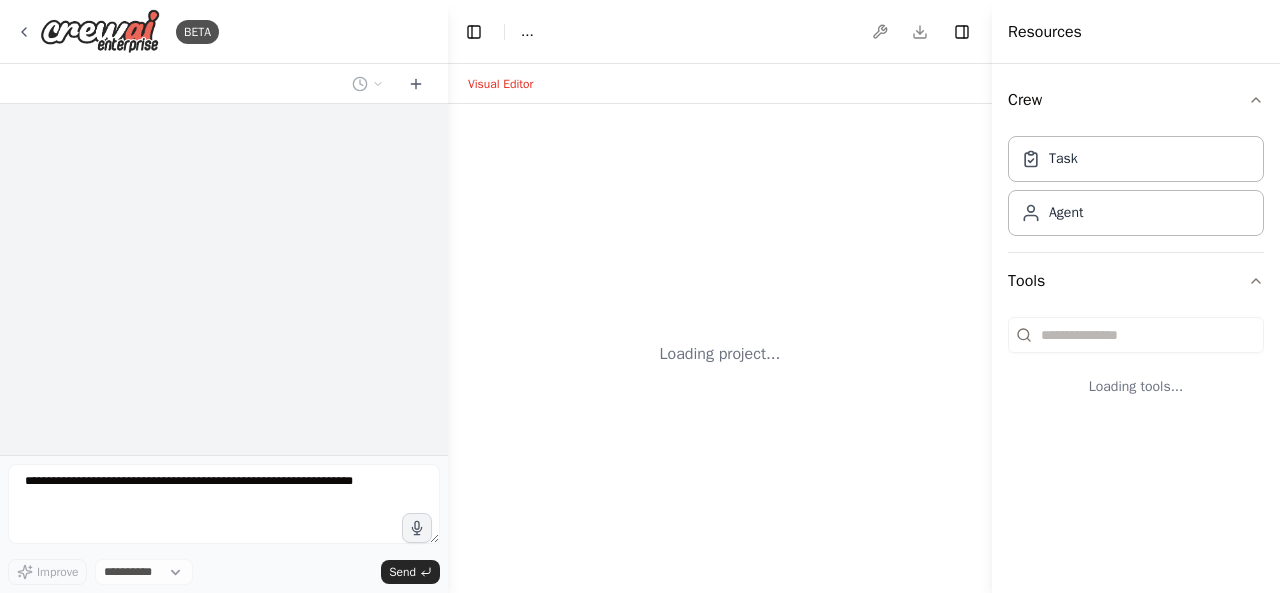 scroll, scrollTop: 0, scrollLeft: 0, axis: both 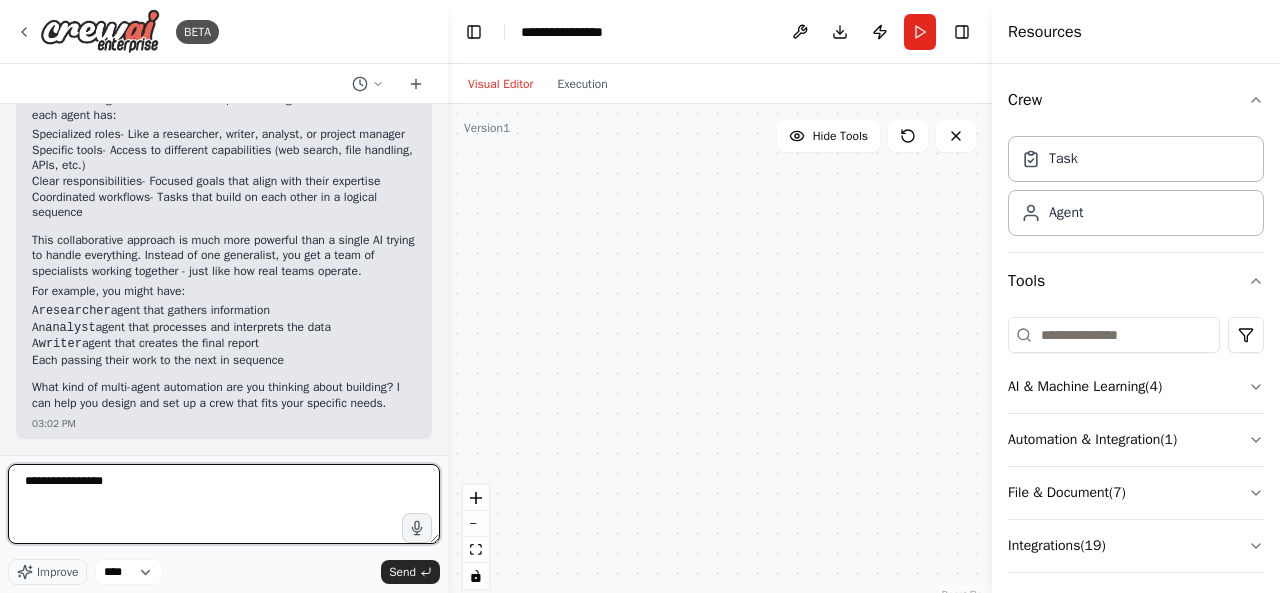 type on "**********" 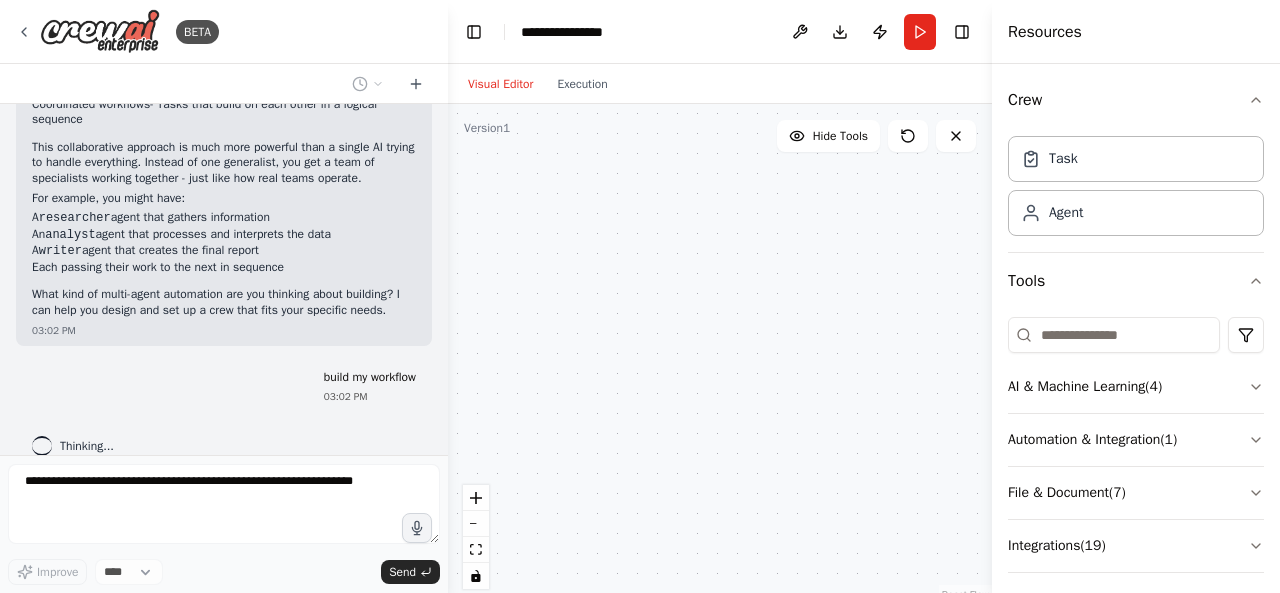 scroll, scrollTop: 370, scrollLeft: 0, axis: vertical 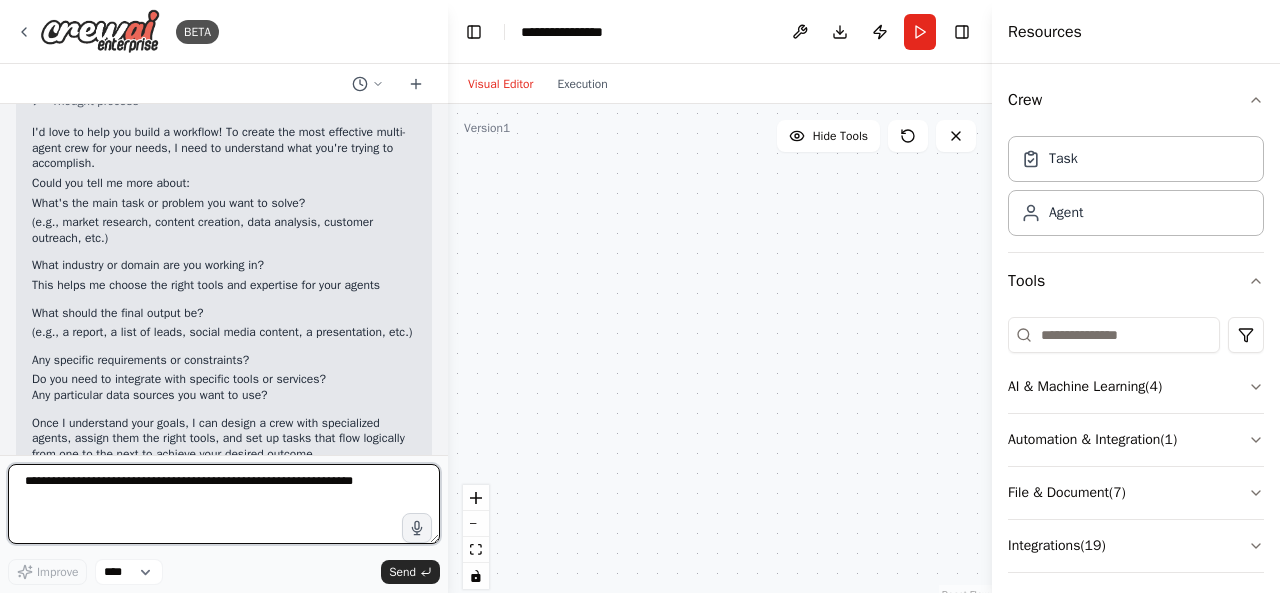 click at bounding box center (224, 504) 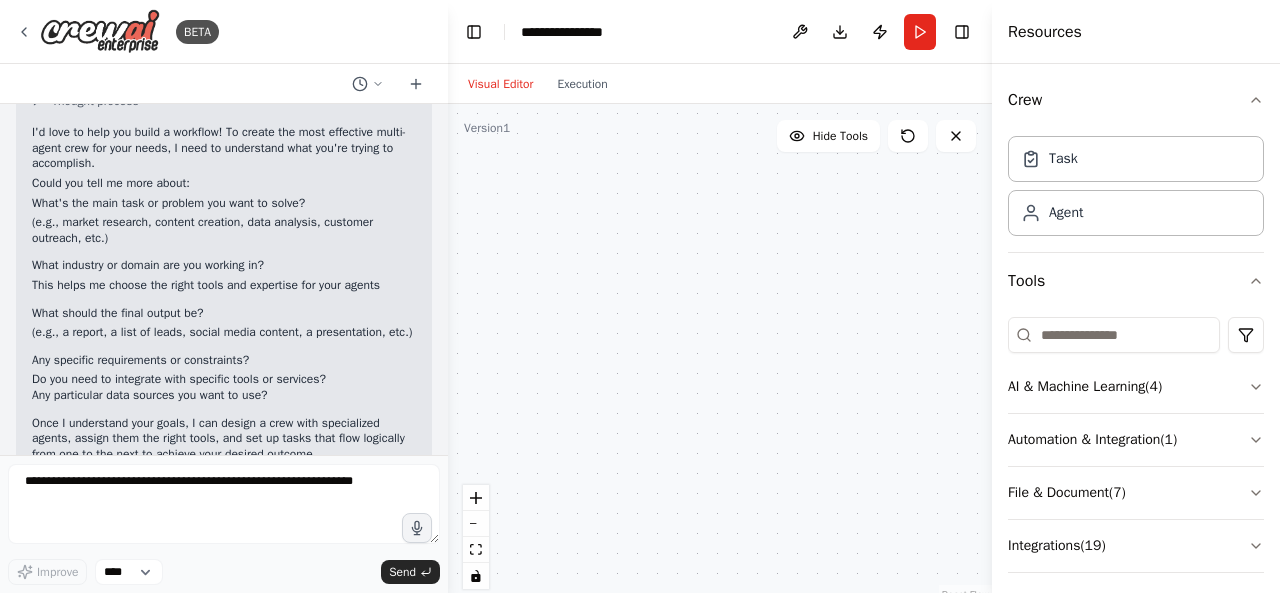 click on "(e.g., market research, content creation, data analysis, customer outreach, etc.)" at bounding box center [224, 230] 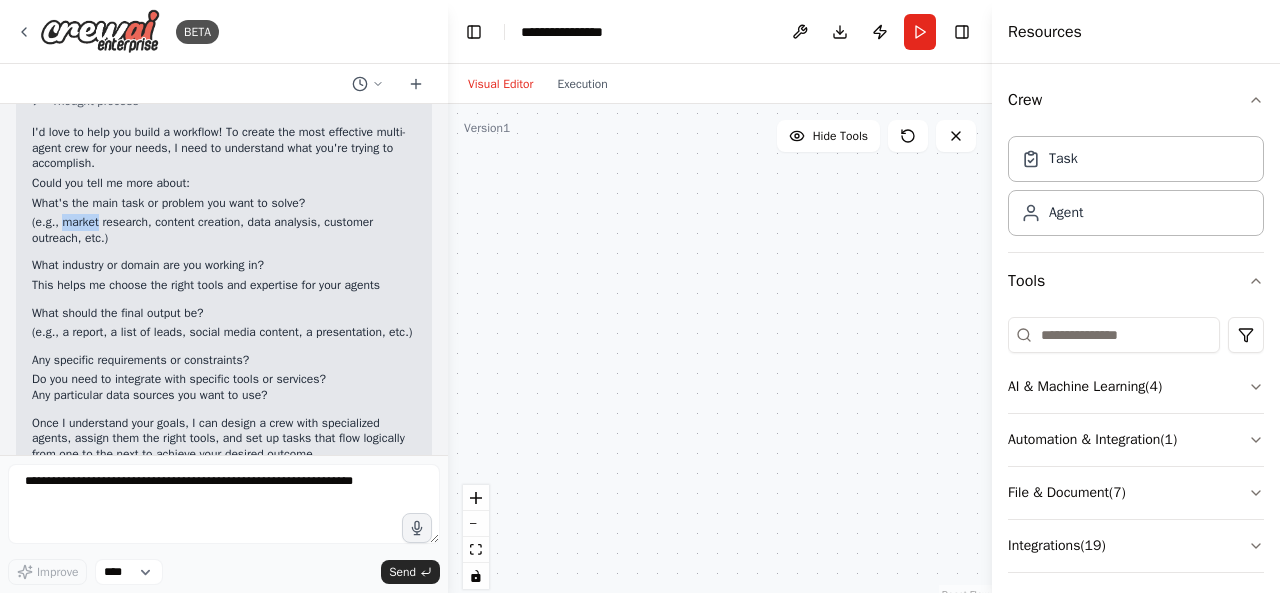 click on "(e.g., market research, content creation, data analysis, customer outreach, etc.)" at bounding box center (224, 230) 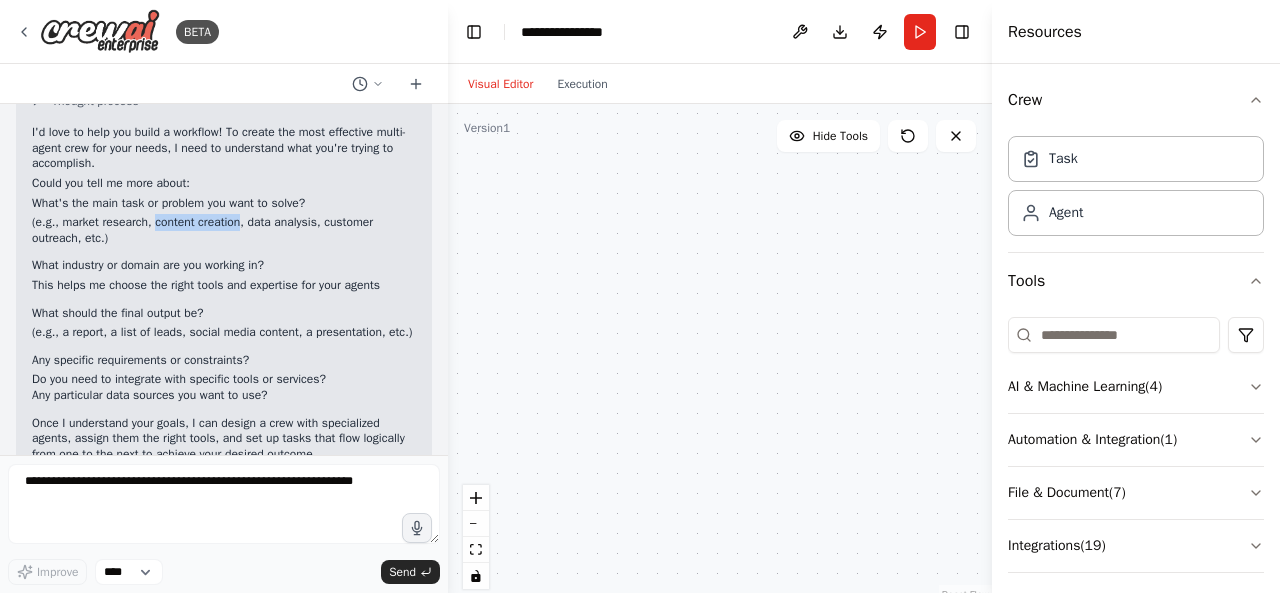 drag, startPoint x: 152, startPoint y: 267, endPoint x: 234, endPoint y: 271, distance: 82.0975 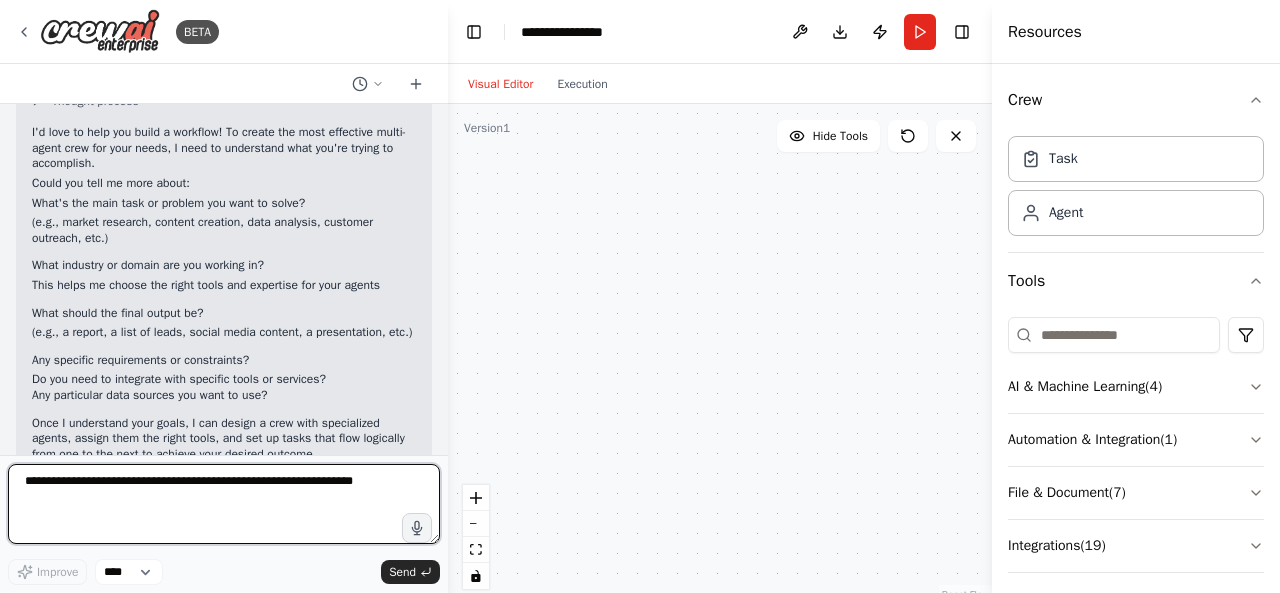 click at bounding box center [224, 504] 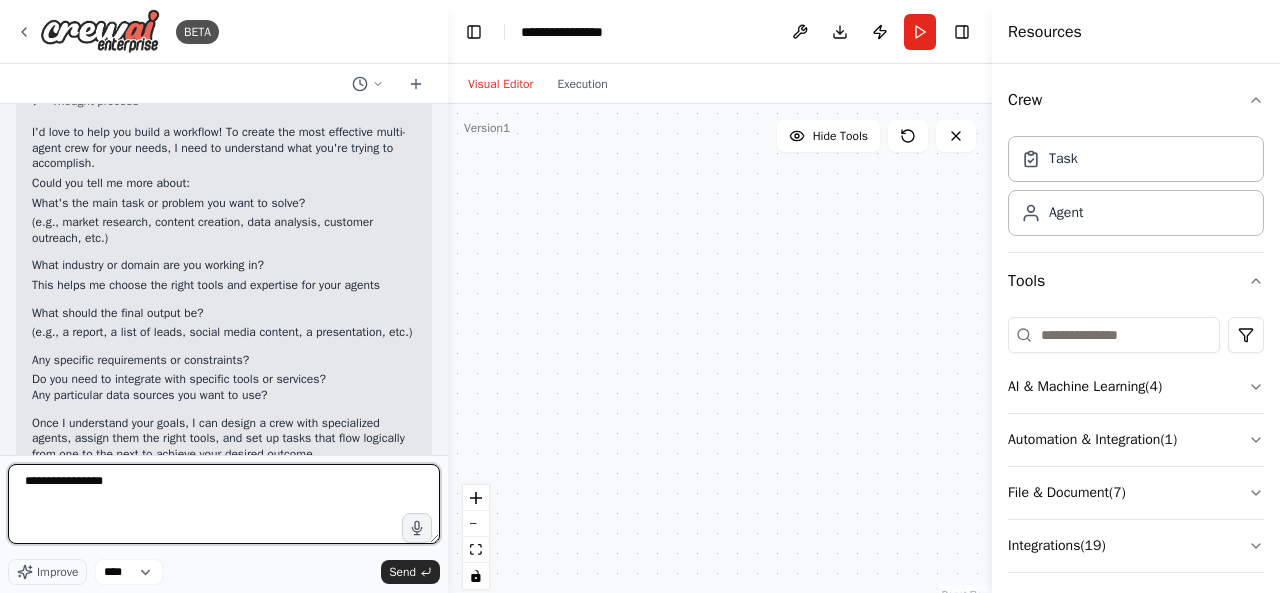 type 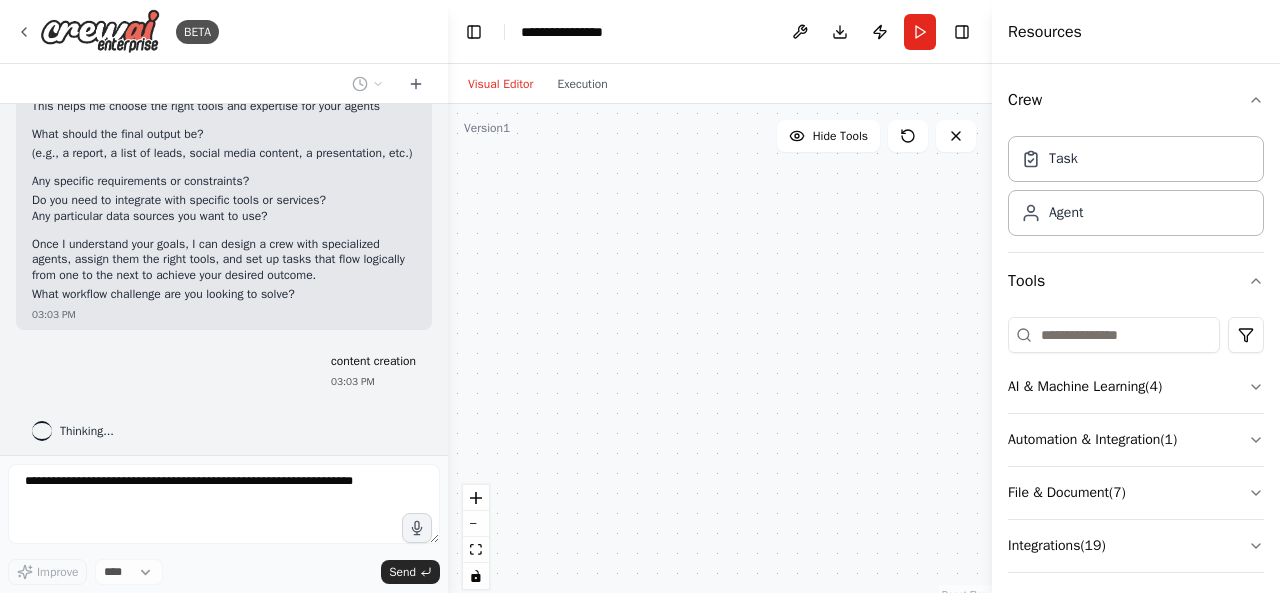 scroll, scrollTop: 896, scrollLeft: 0, axis: vertical 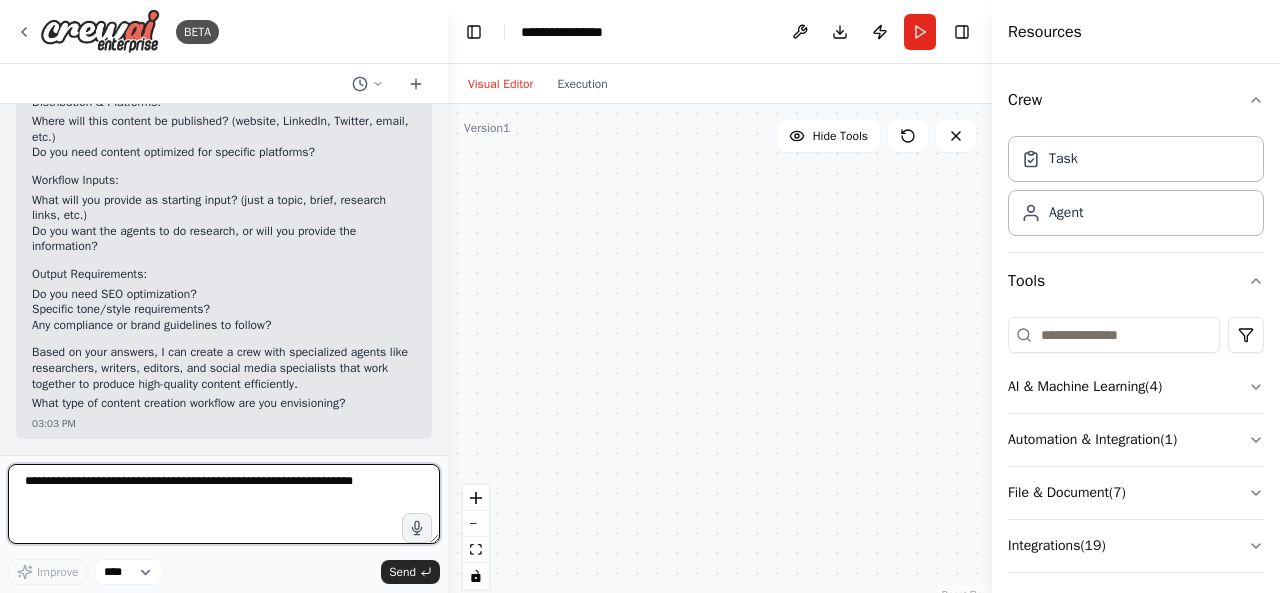 click at bounding box center [224, 504] 